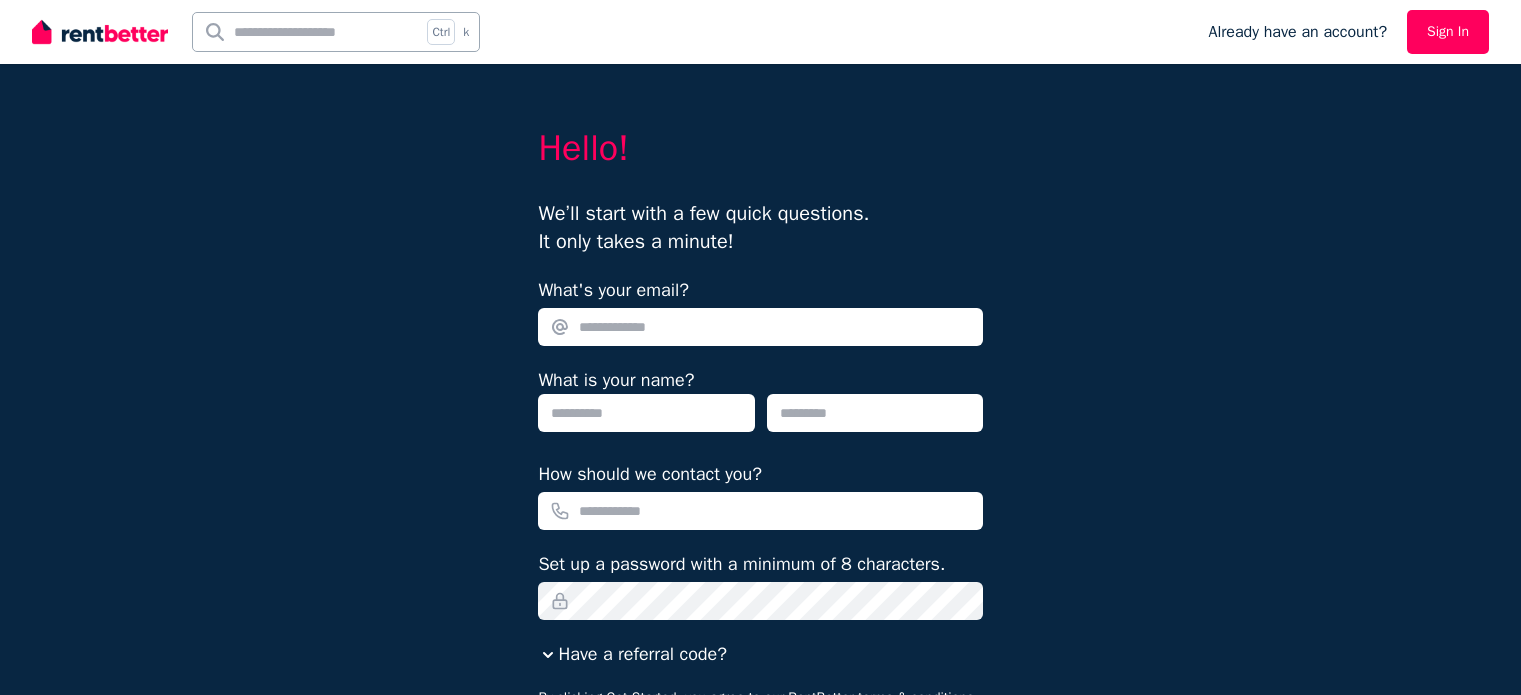 scroll, scrollTop: 0, scrollLeft: 0, axis: both 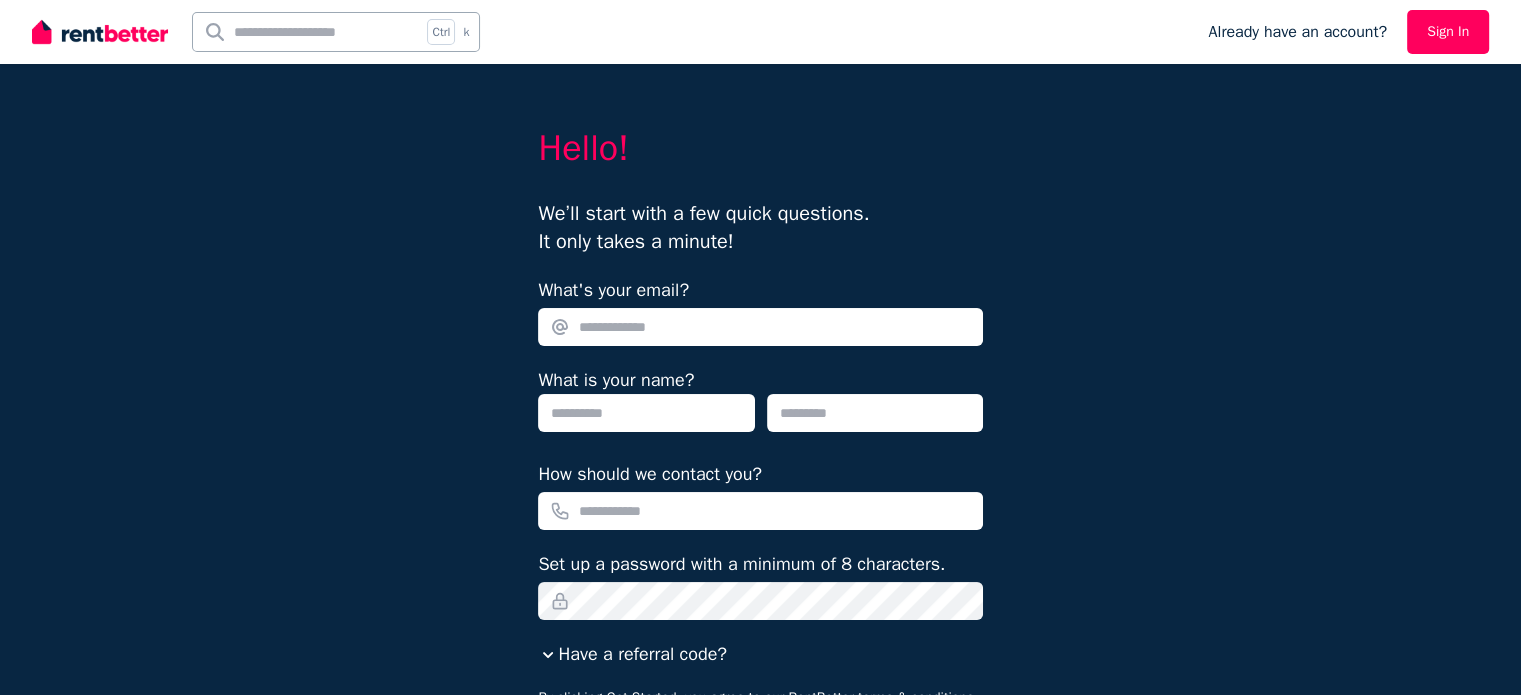 click on "Sign In" at bounding box center [1448, 32] 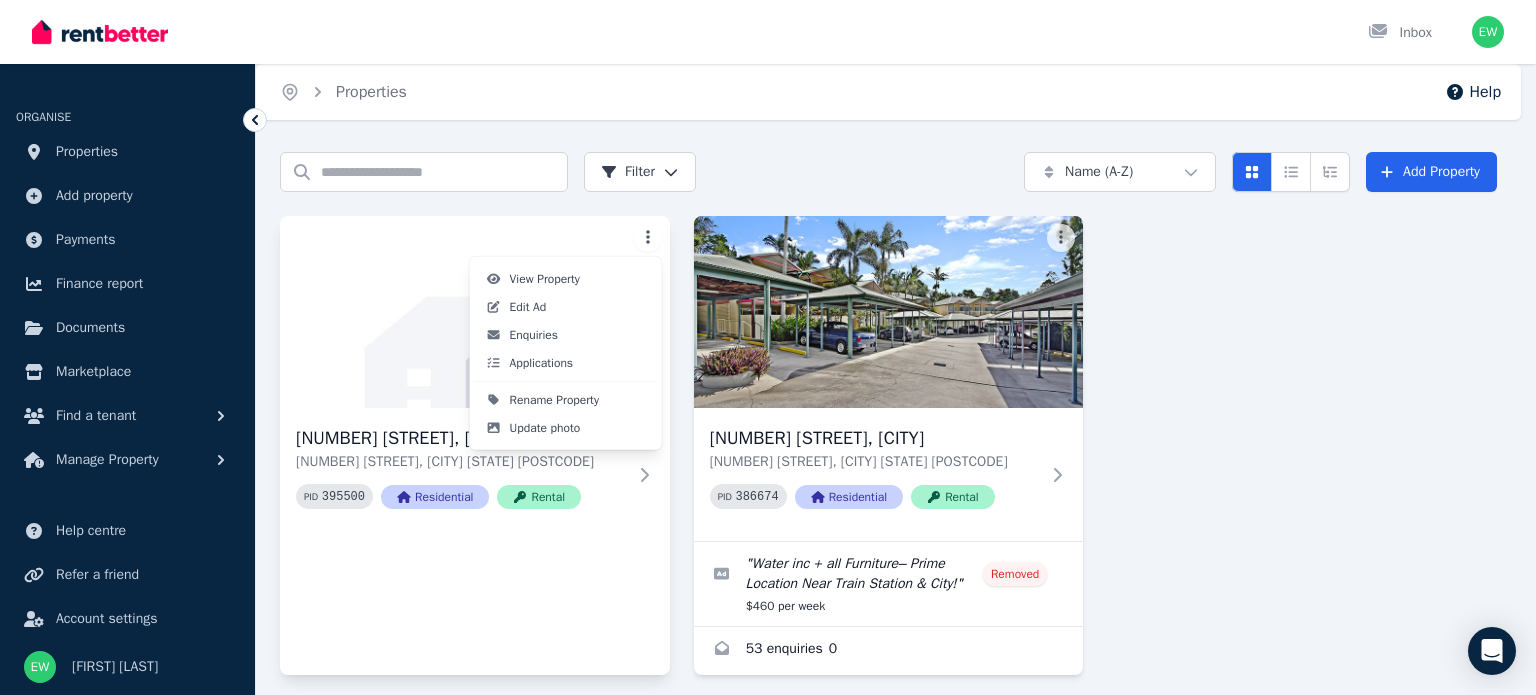 click on "Open main menu Inbox Open user menu ORGANISE Properties Add property Payments Finance report Documents Marketplace Find a tenant Manage Property Help centre Refer a friend Account settings Your profile [NAME] Home Properties Help Search properties Filter Name (A-Z) Add Property 17B Reddy St, One Mile 17B Reddy St, One Mile QLD 4305 PID   395500 Residential Rental 33 Lagonda St, Annerley 33 Lagonda St, Annerley QLD 4103 PID   386674 Residential Rental " Water inc + all Furniture– Prime Location Near Train Station & City! " Removed $460 per week 53   enquiries 0 /portal
View Property Edit Ad Enquiries Applications Rename Property Update photo" at bounding box center [768, 347] 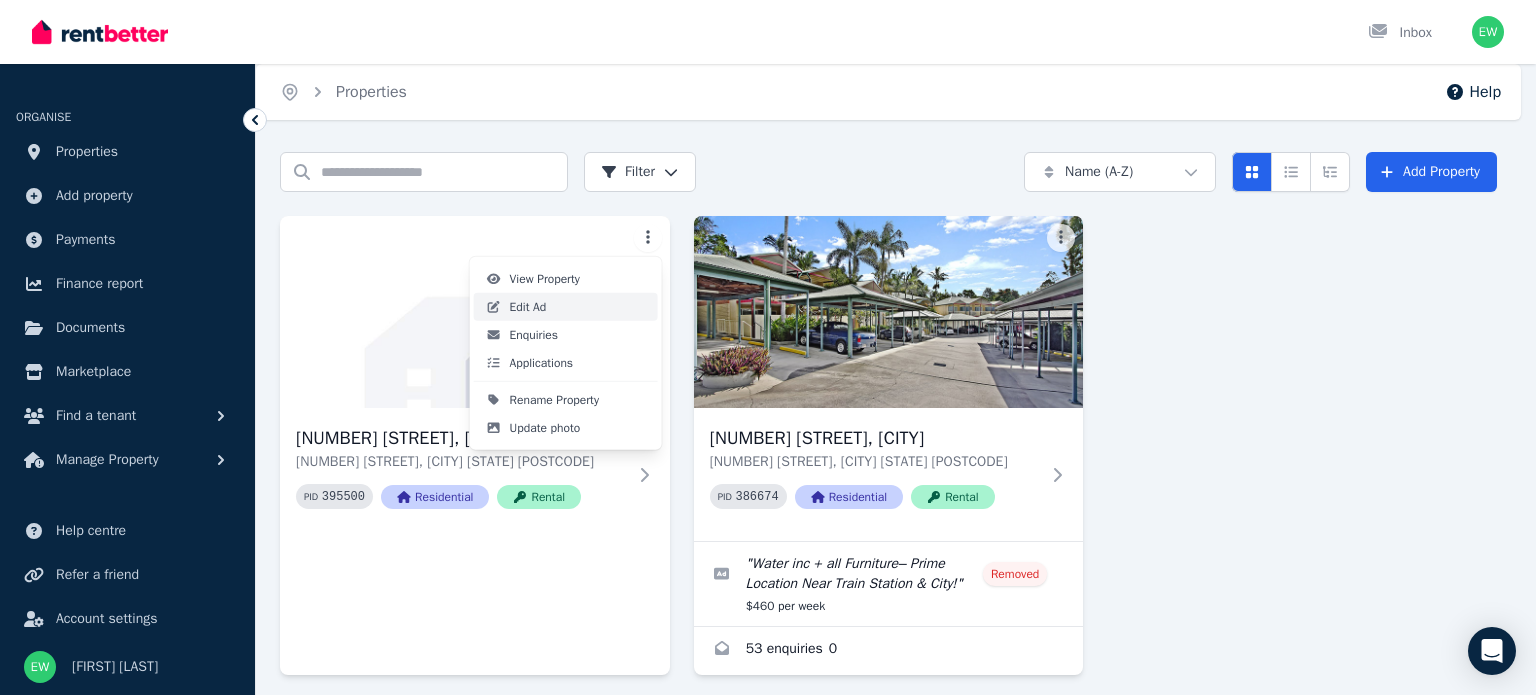 click on "Edit Ad" at bounding box center [566, 307] 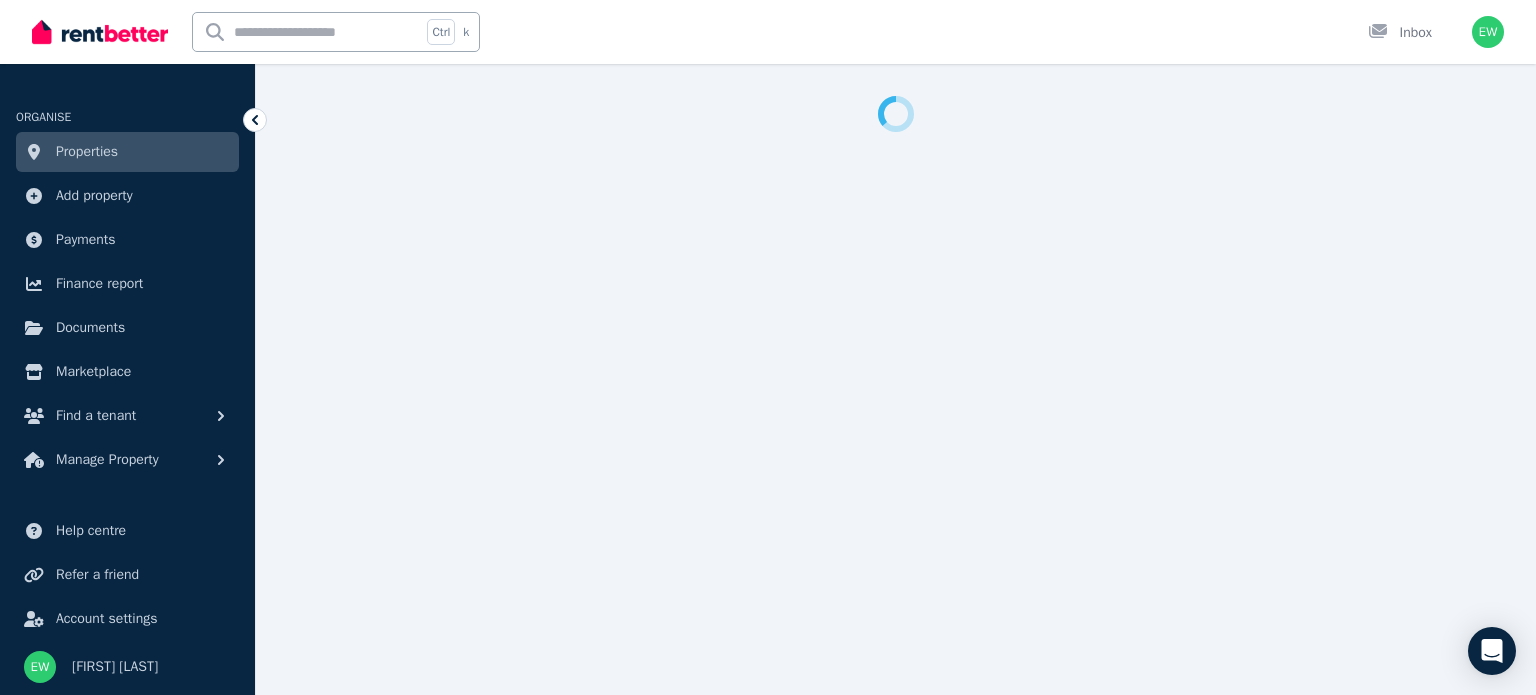 select on "***" 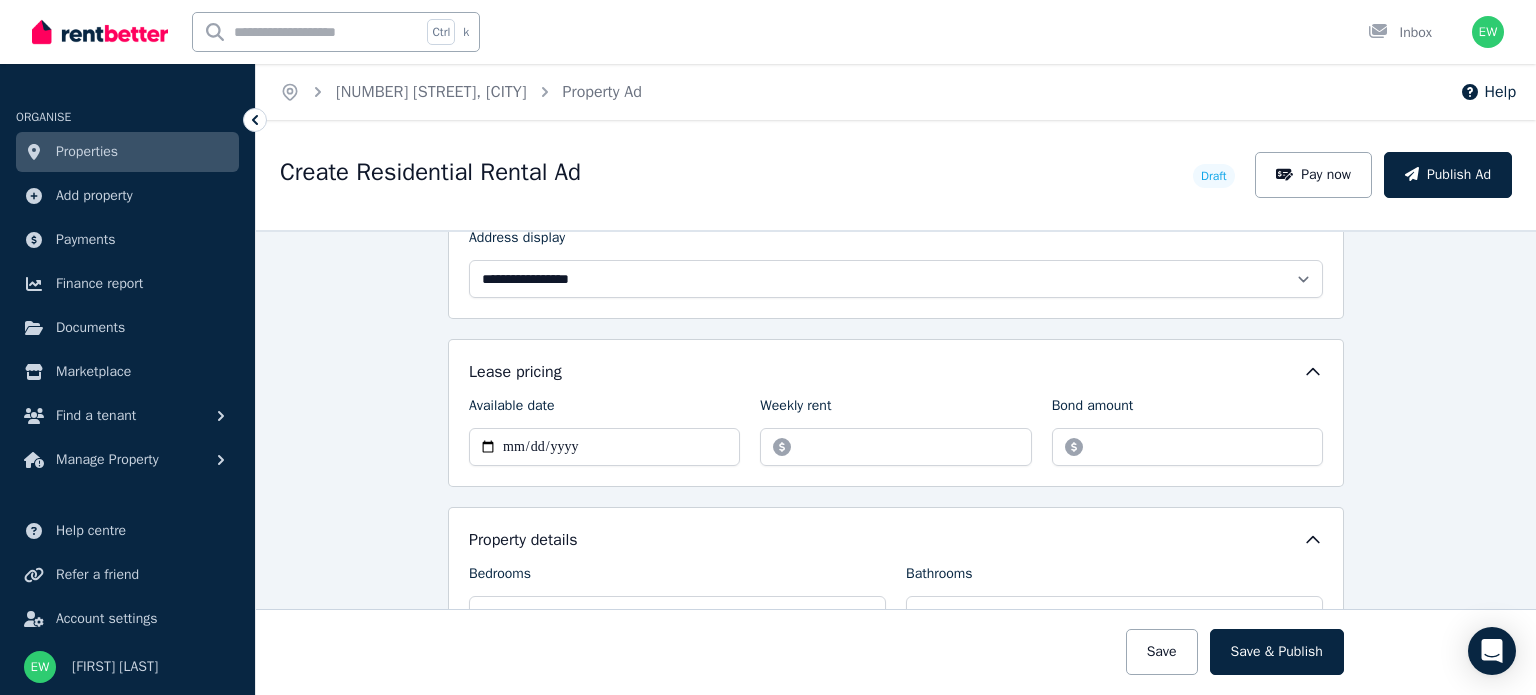scroll, scrollTop: 556, scrollLeft: 0, axis: vertical 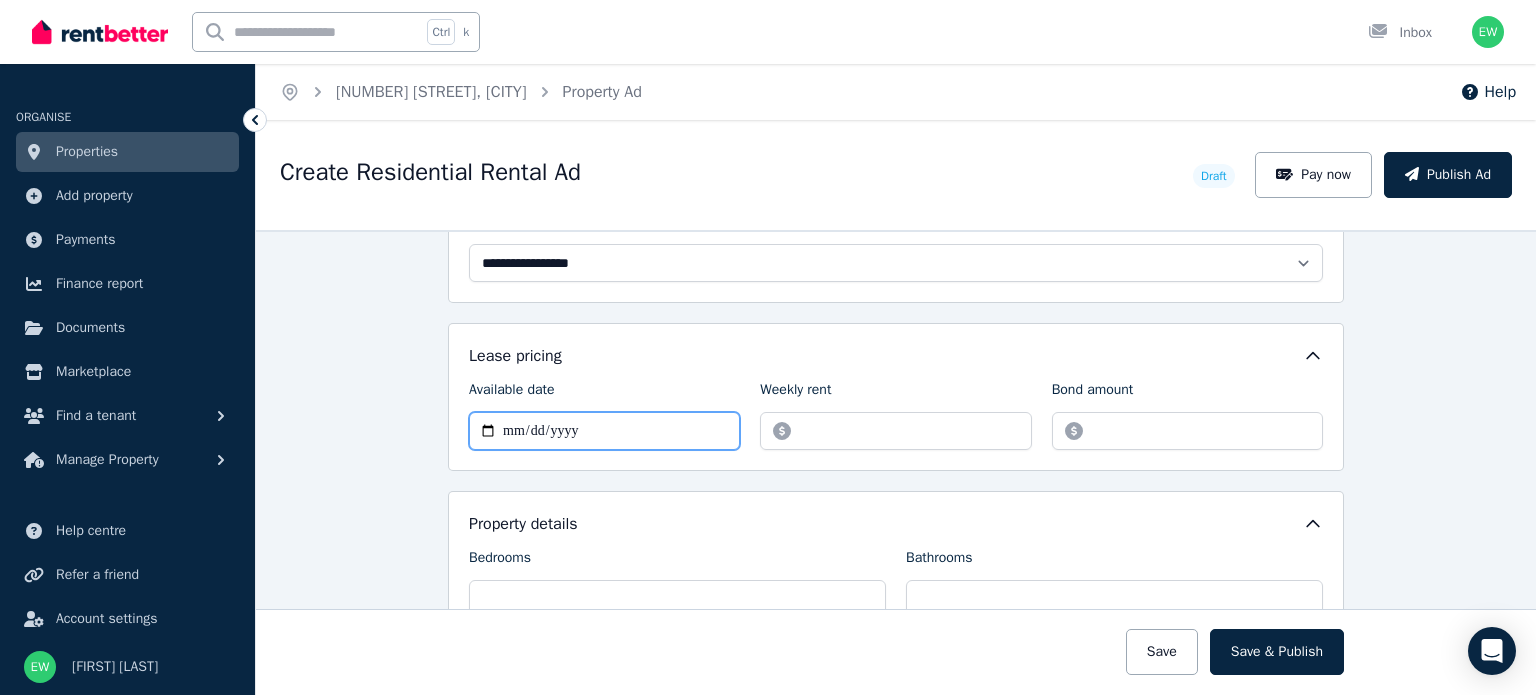 click on "Available date" at bounding box center (604, 431) 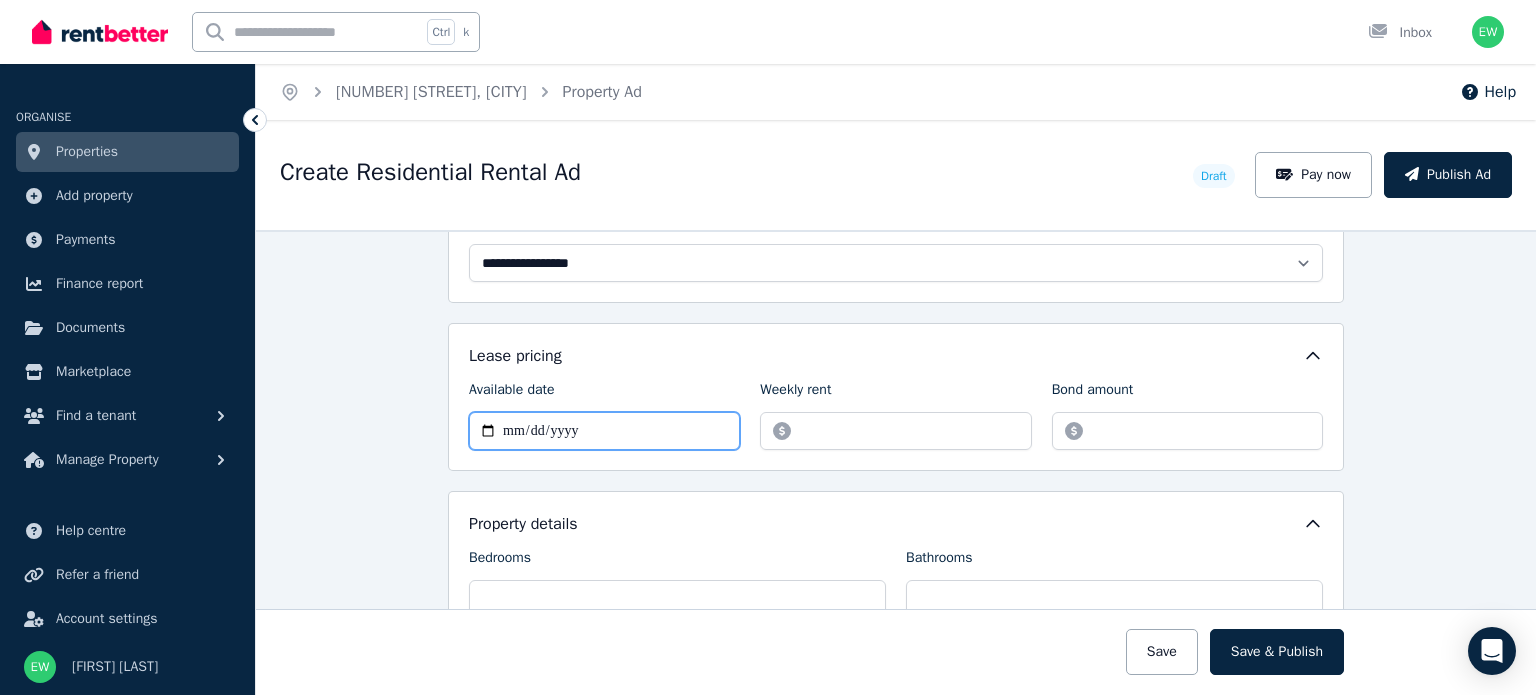 type on "**********" 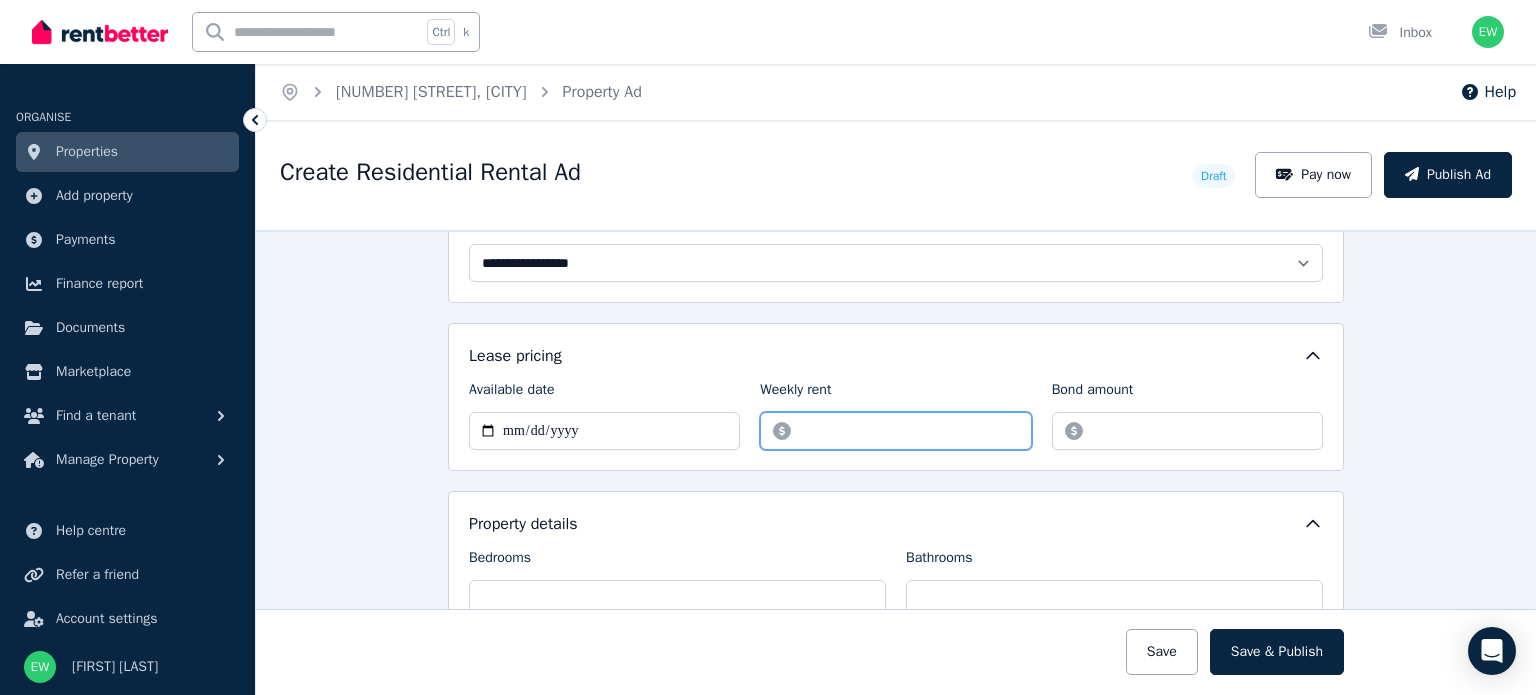 click on "Weekly rent" at bounding box center (895, 431) 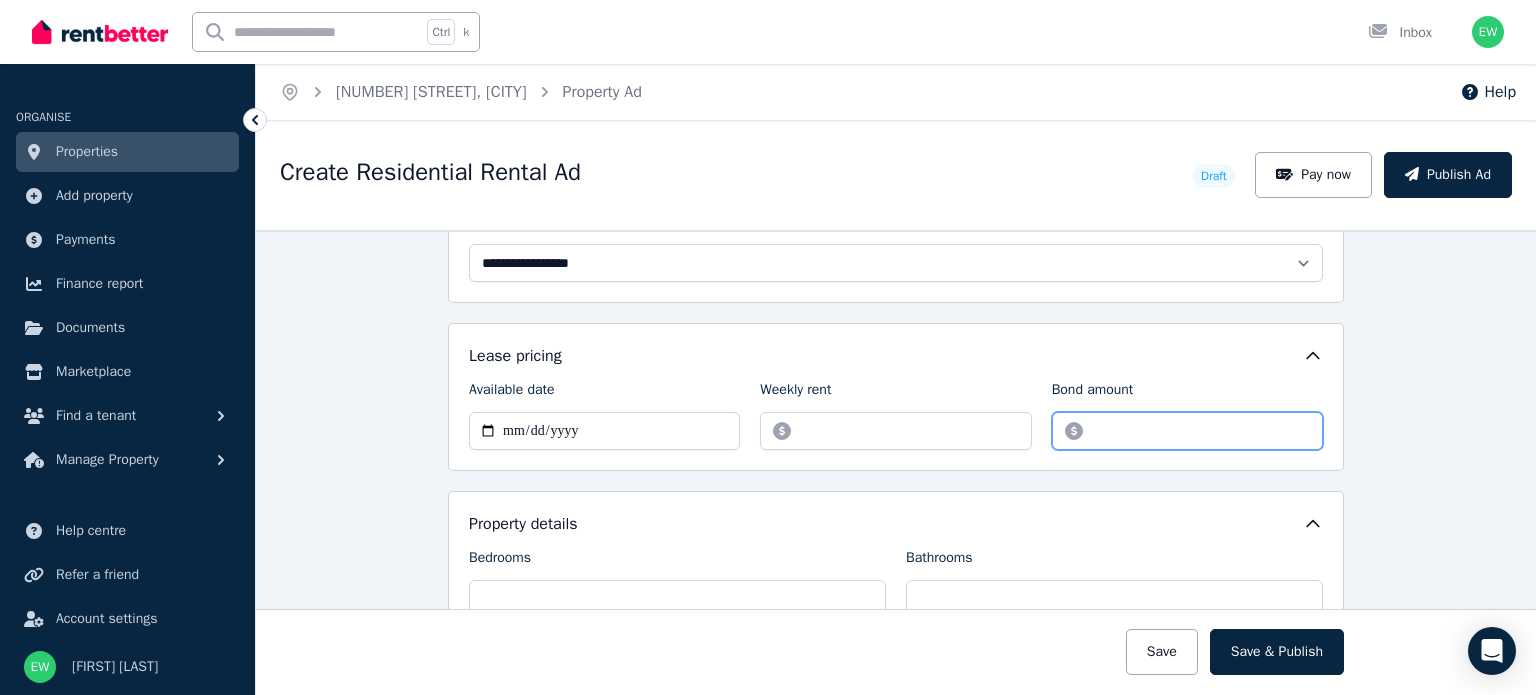 click on "Bond amount" at bounding box center (1187, 431) 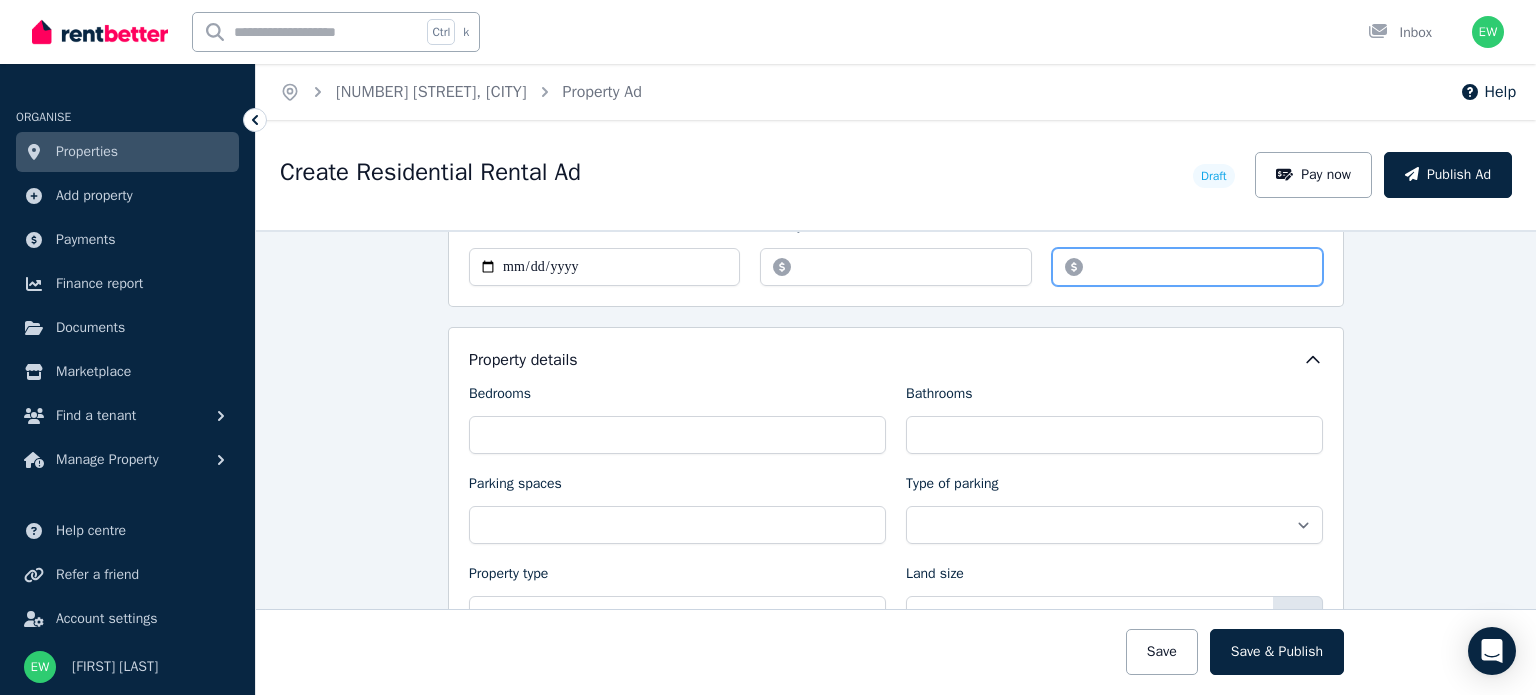 scroll, scrollTop: 724, scrollLeft: 0, axis: vertical 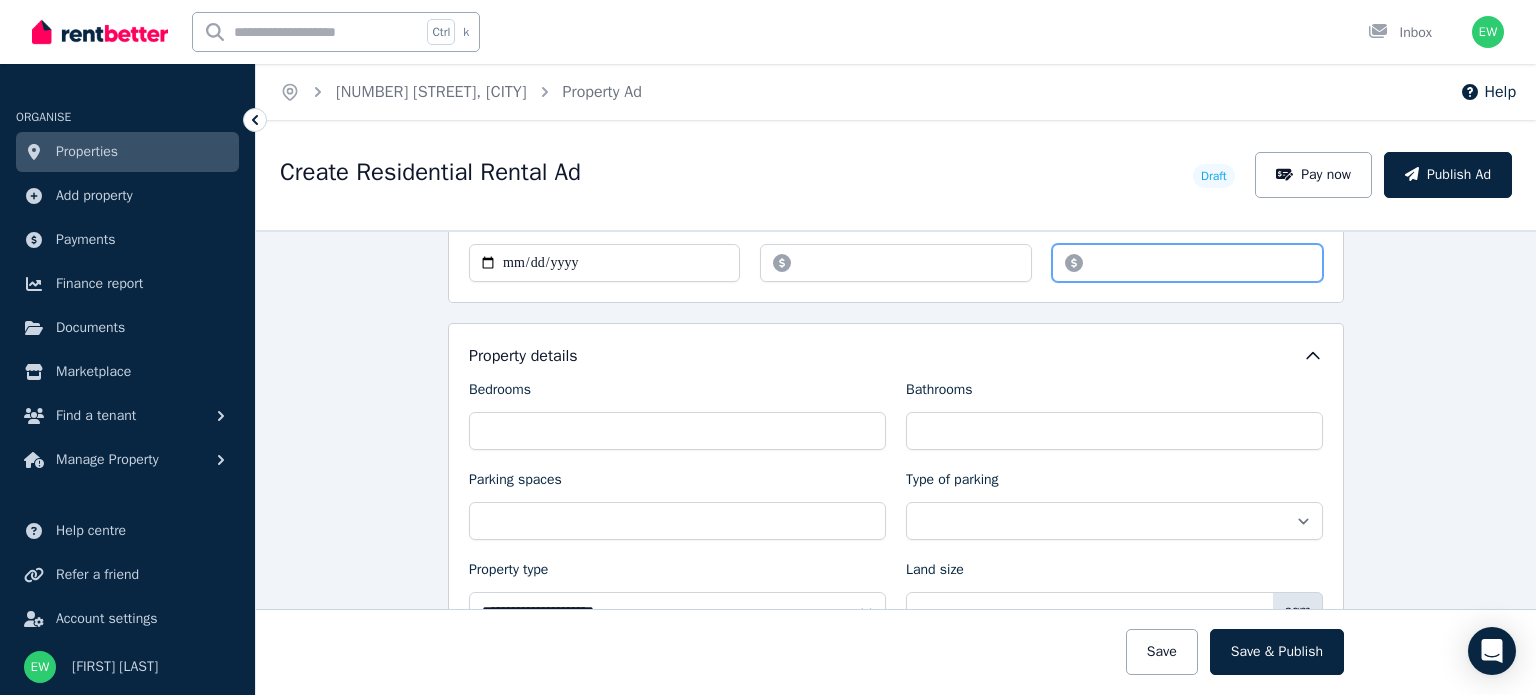 type on "****" 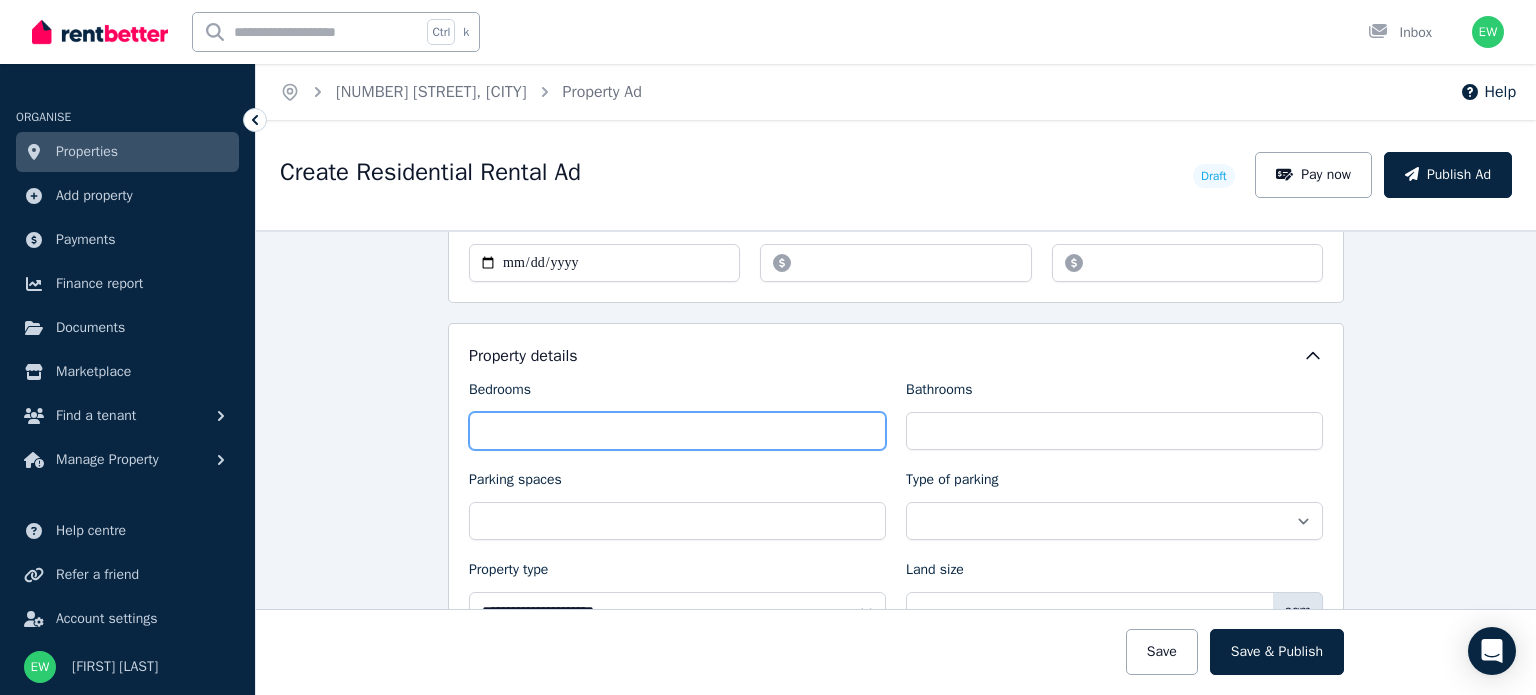 click on "Bedrooms" at bounding box center [677, 431] 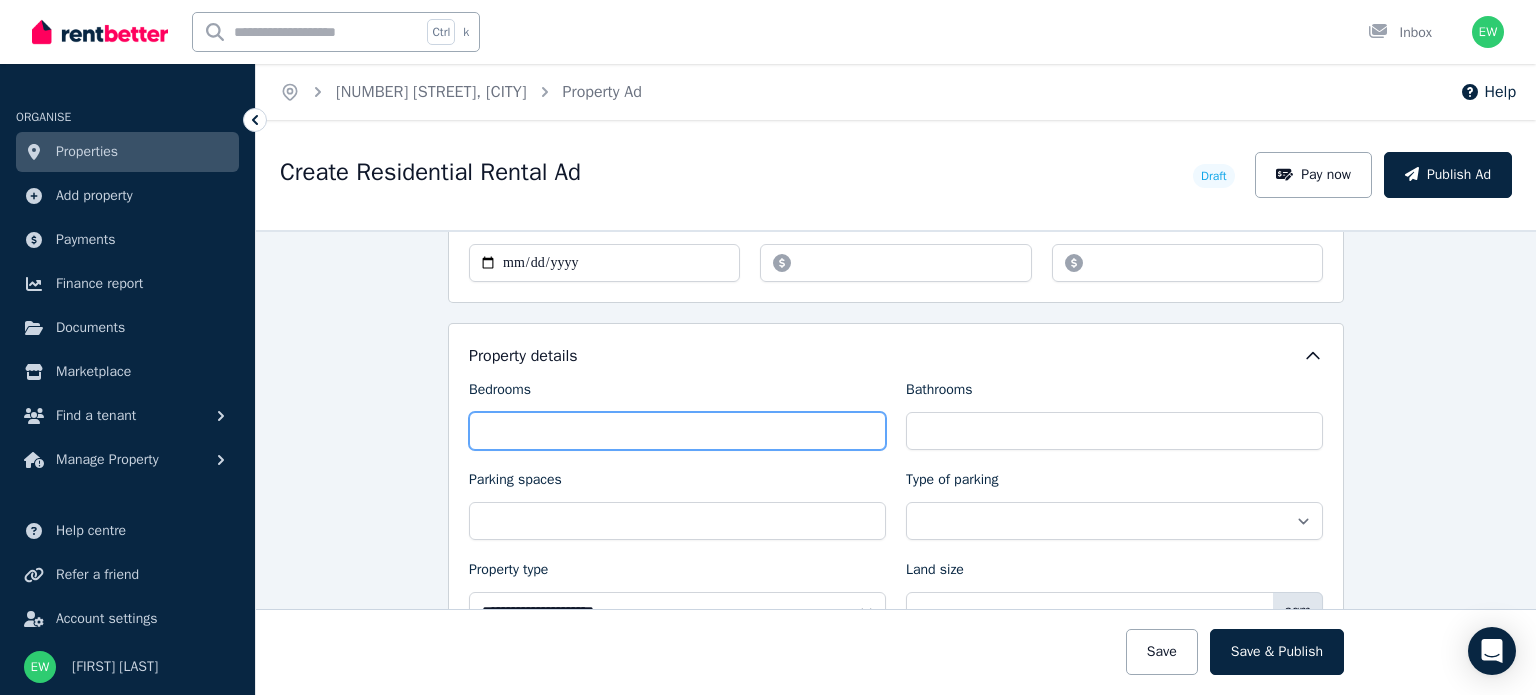 type on "*" 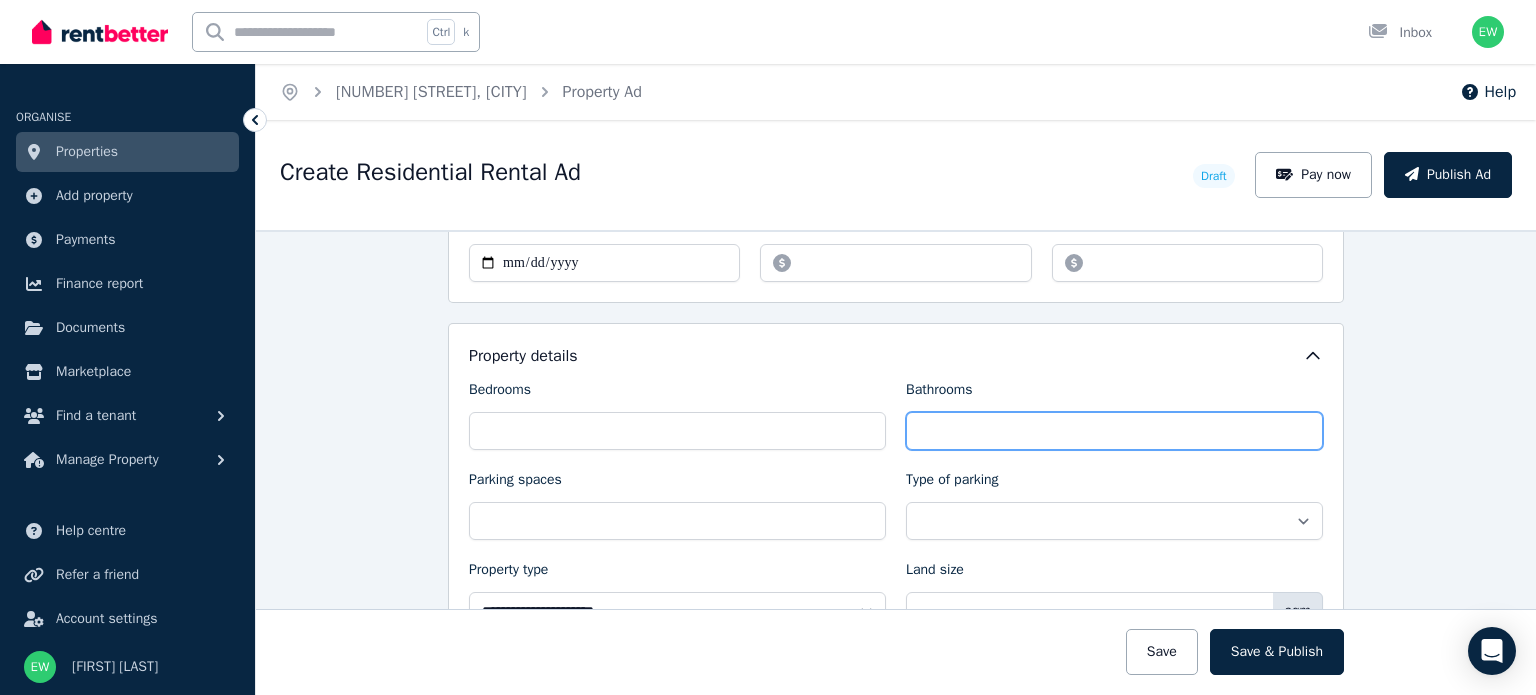 click on "Bathrooms" at bounding box center (1114, 415) 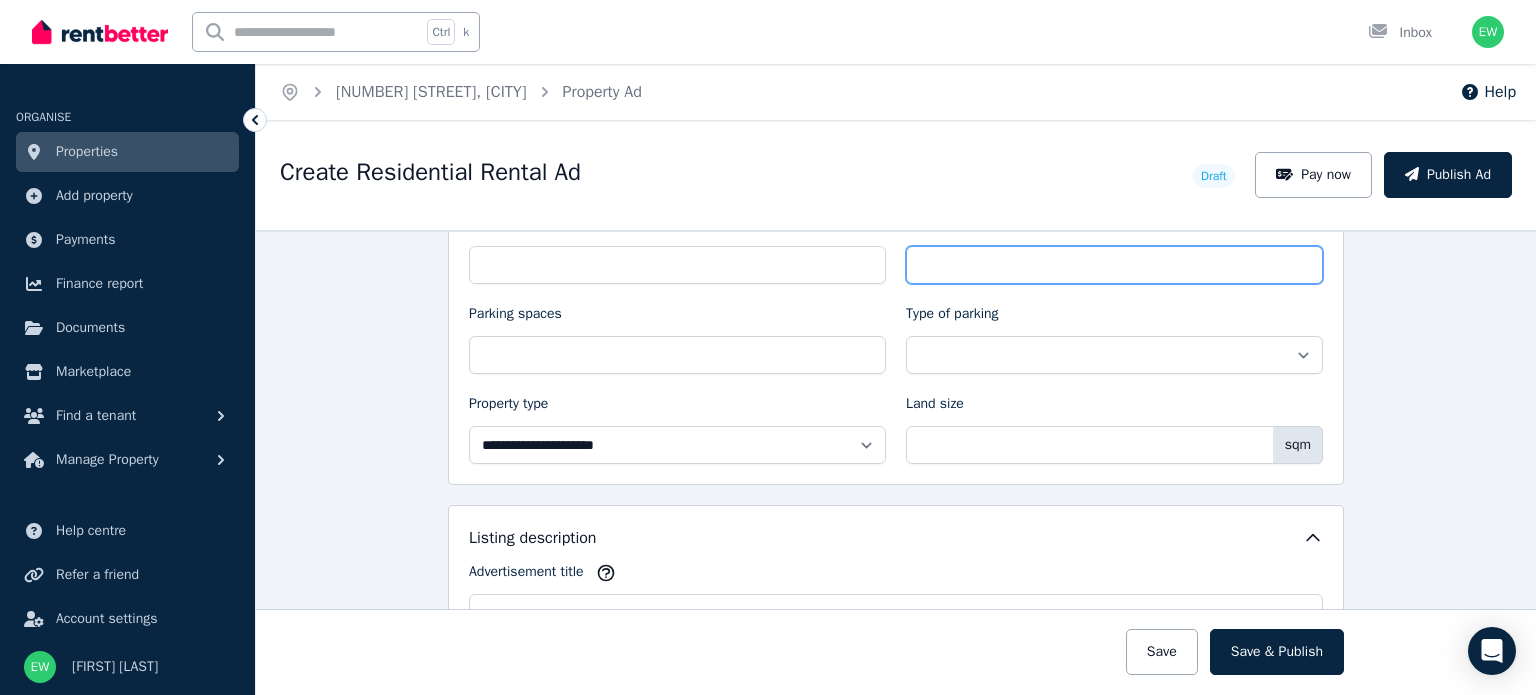 scroll, scrollTop: 895, scrollLeft: 0, axis: vertical 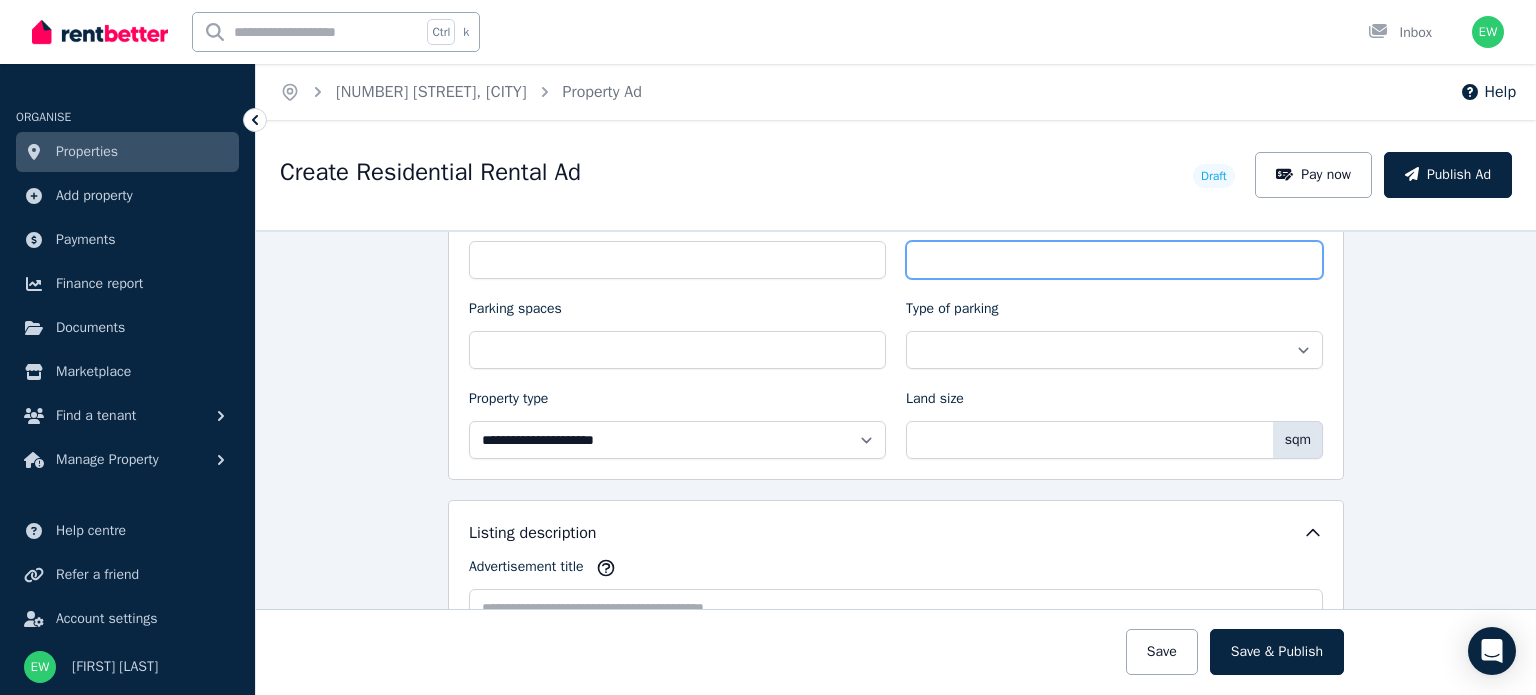 type on "*" 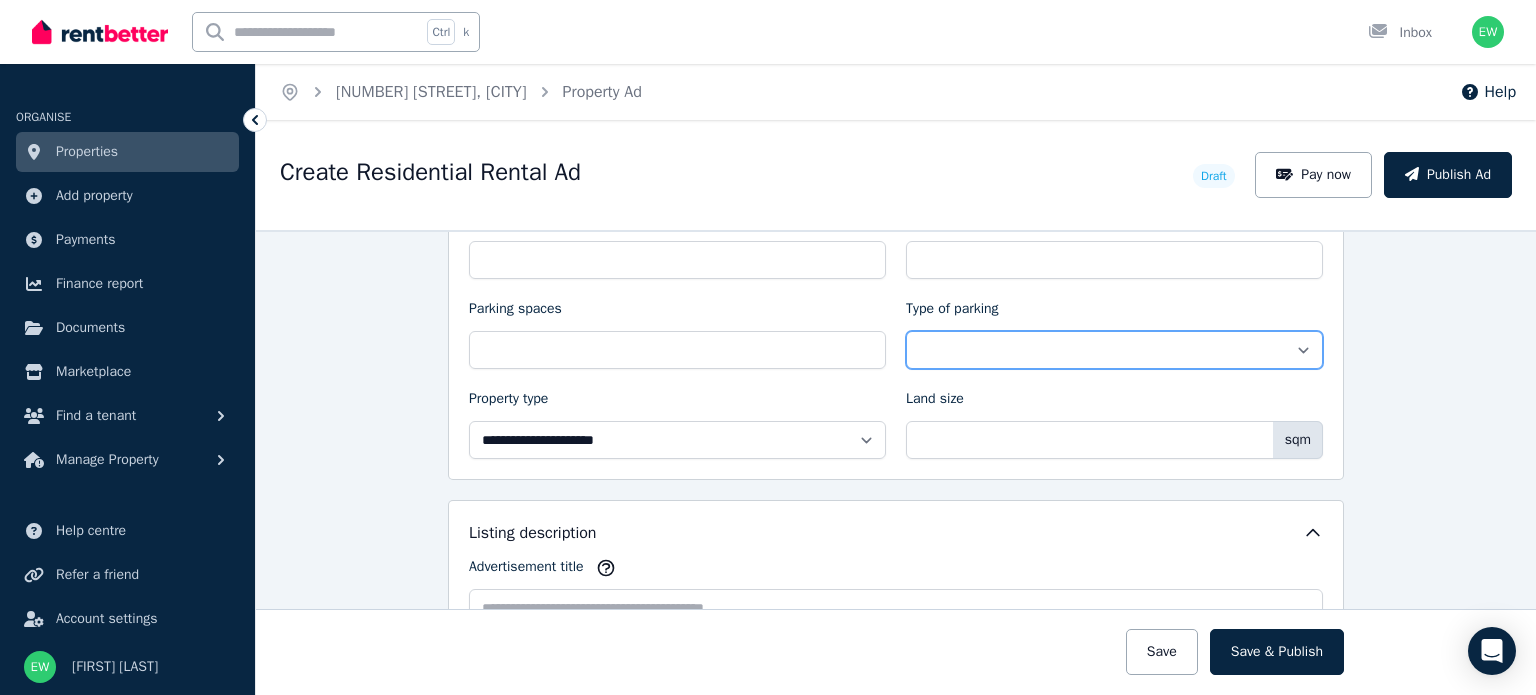 click on "**********" at bounding box center (1114, 350) 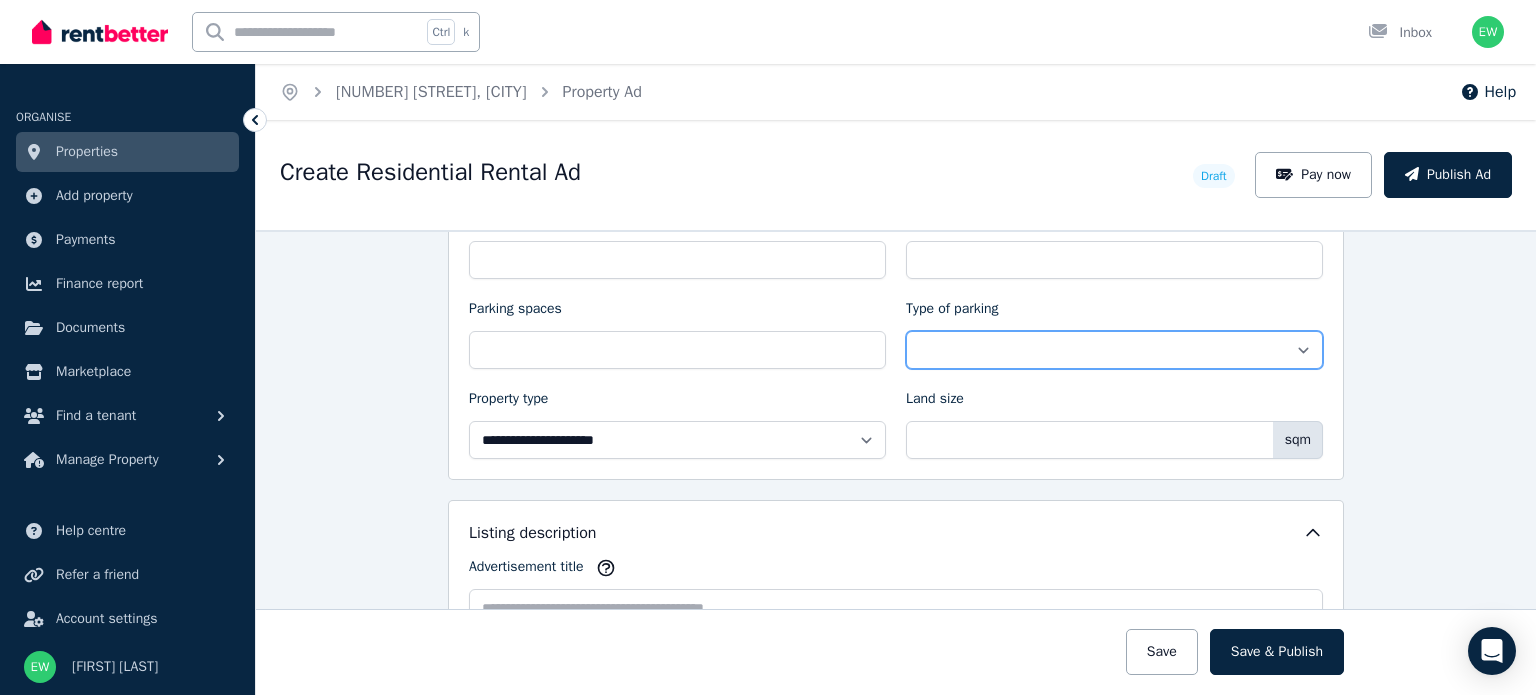 select on "**********" 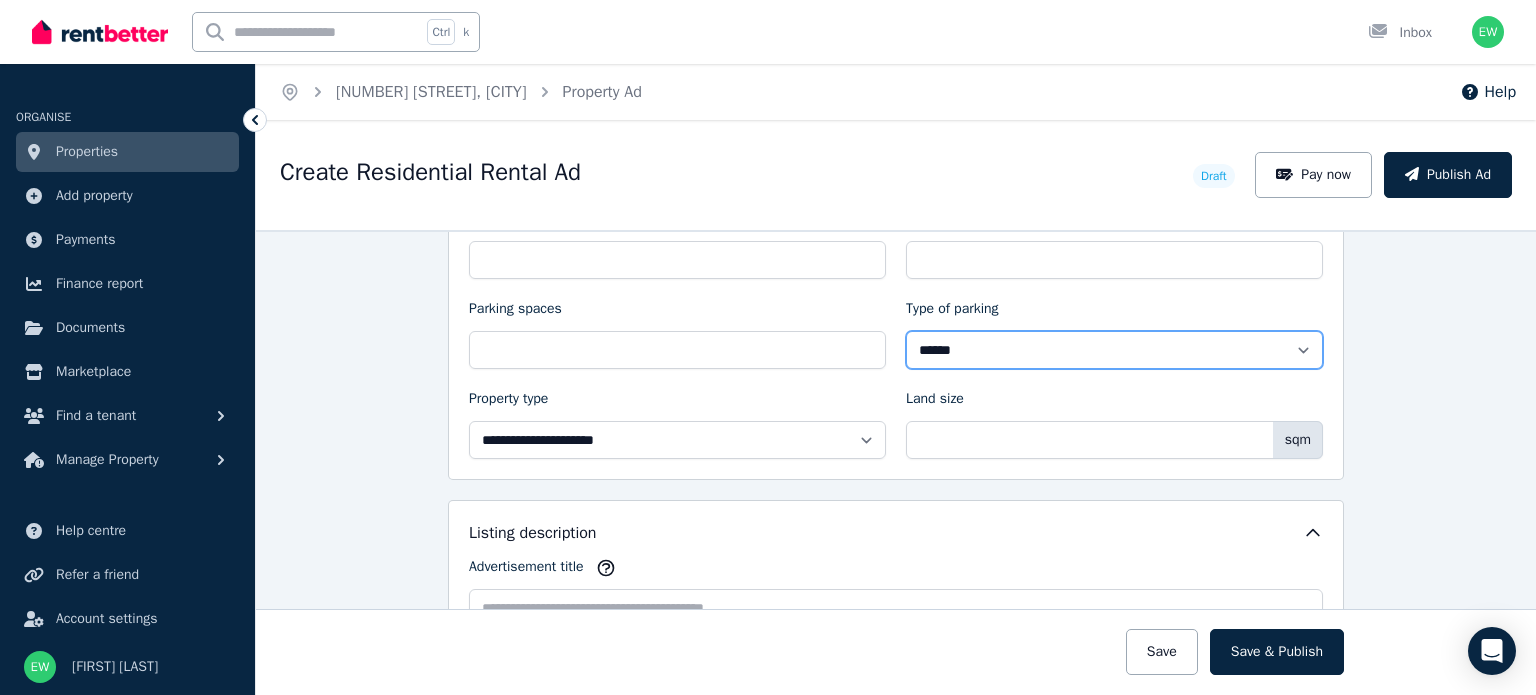 click on "**********" at bounding box center [1114, 350] 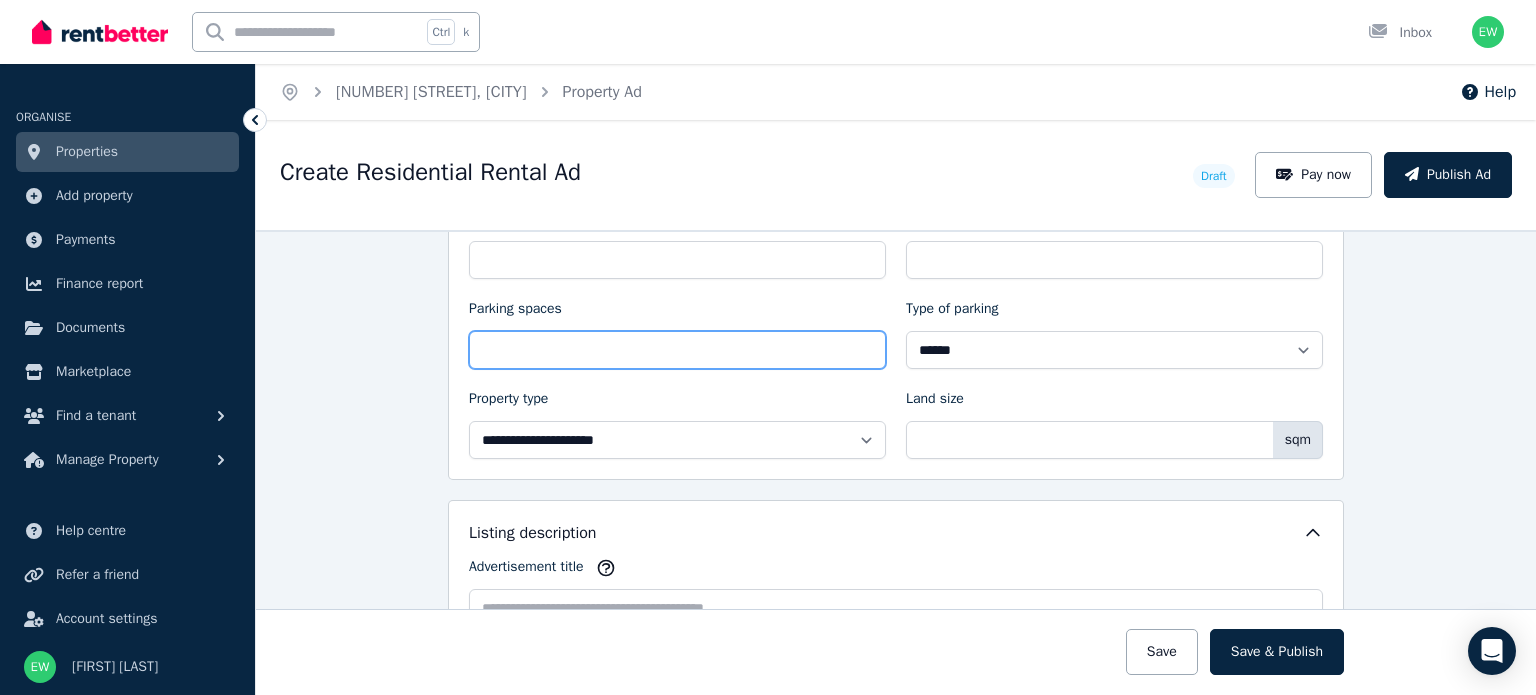 click on "Parking spaces" at bounding box center [677, 350] 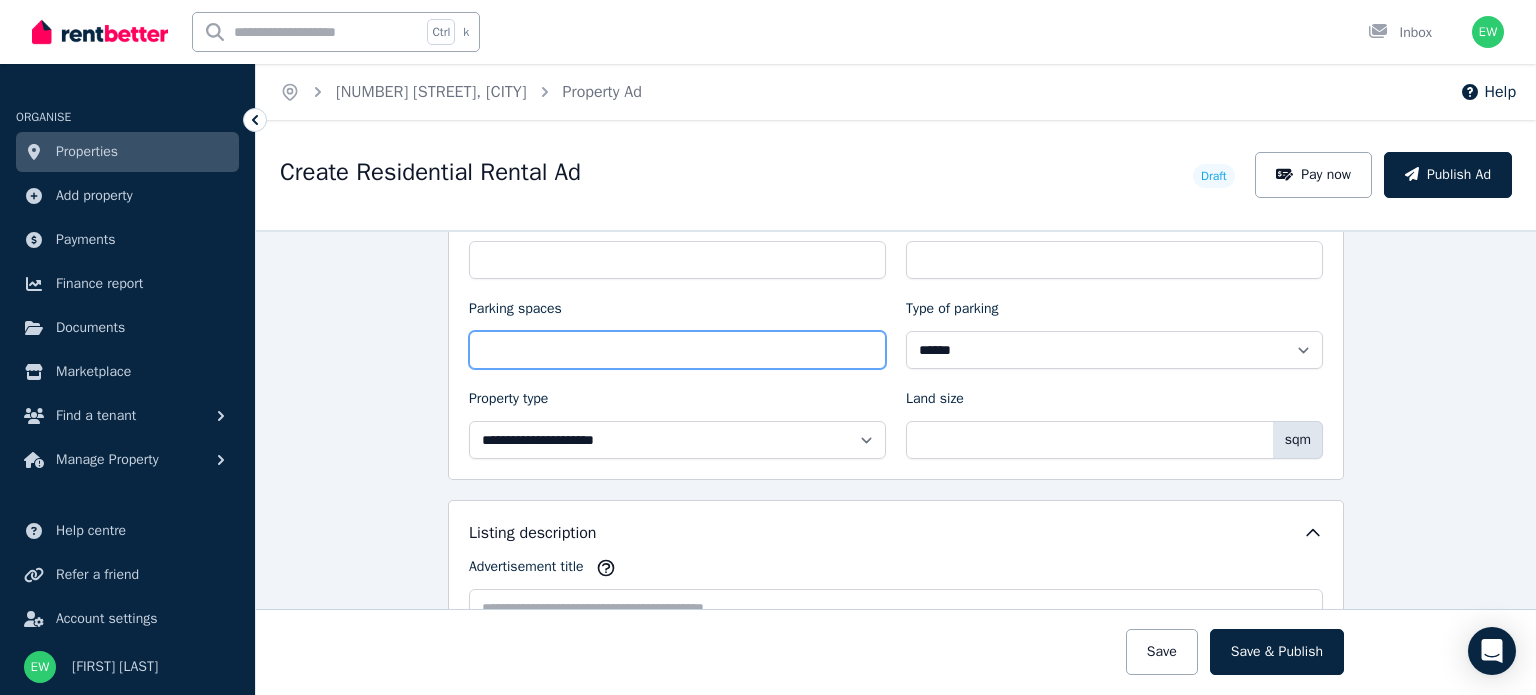 scroll, scrollTop: 999, scrollLeft: 0, axis: vertical 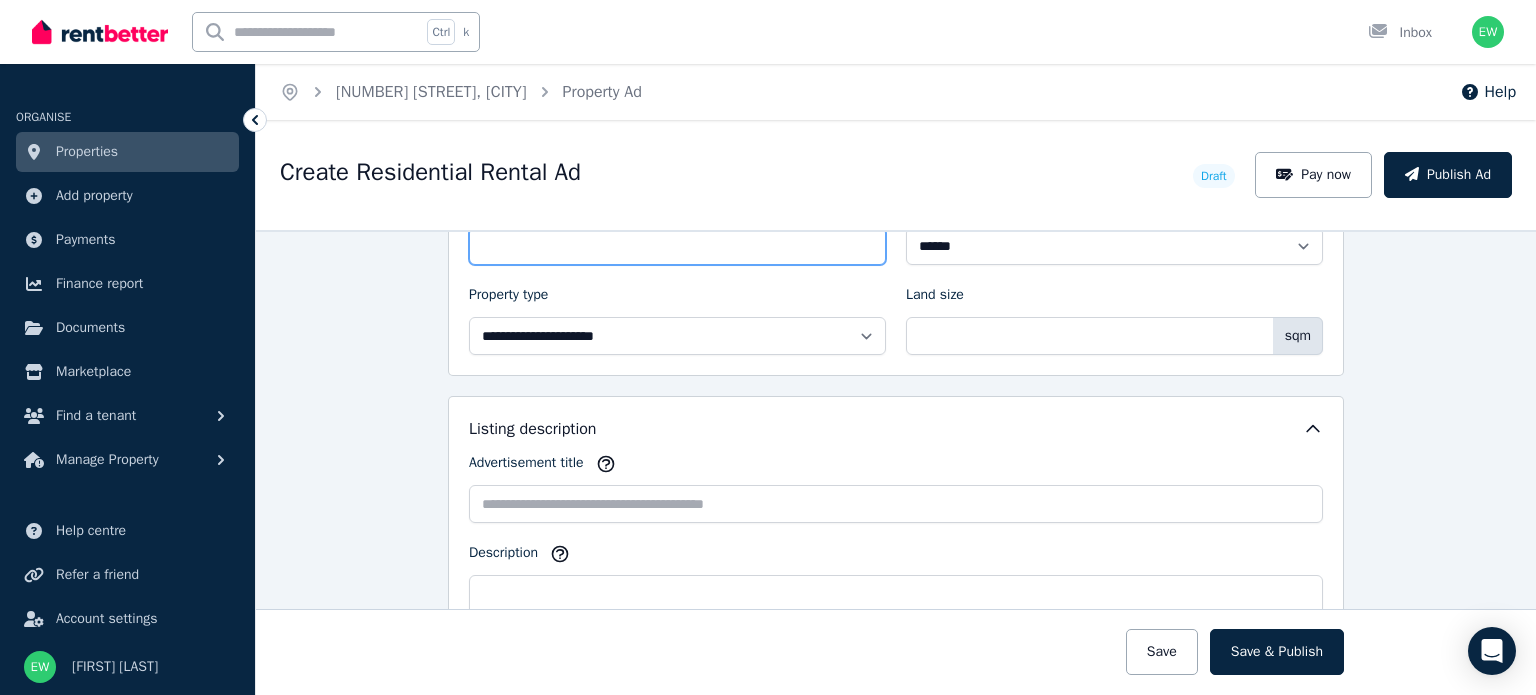 type on "*" 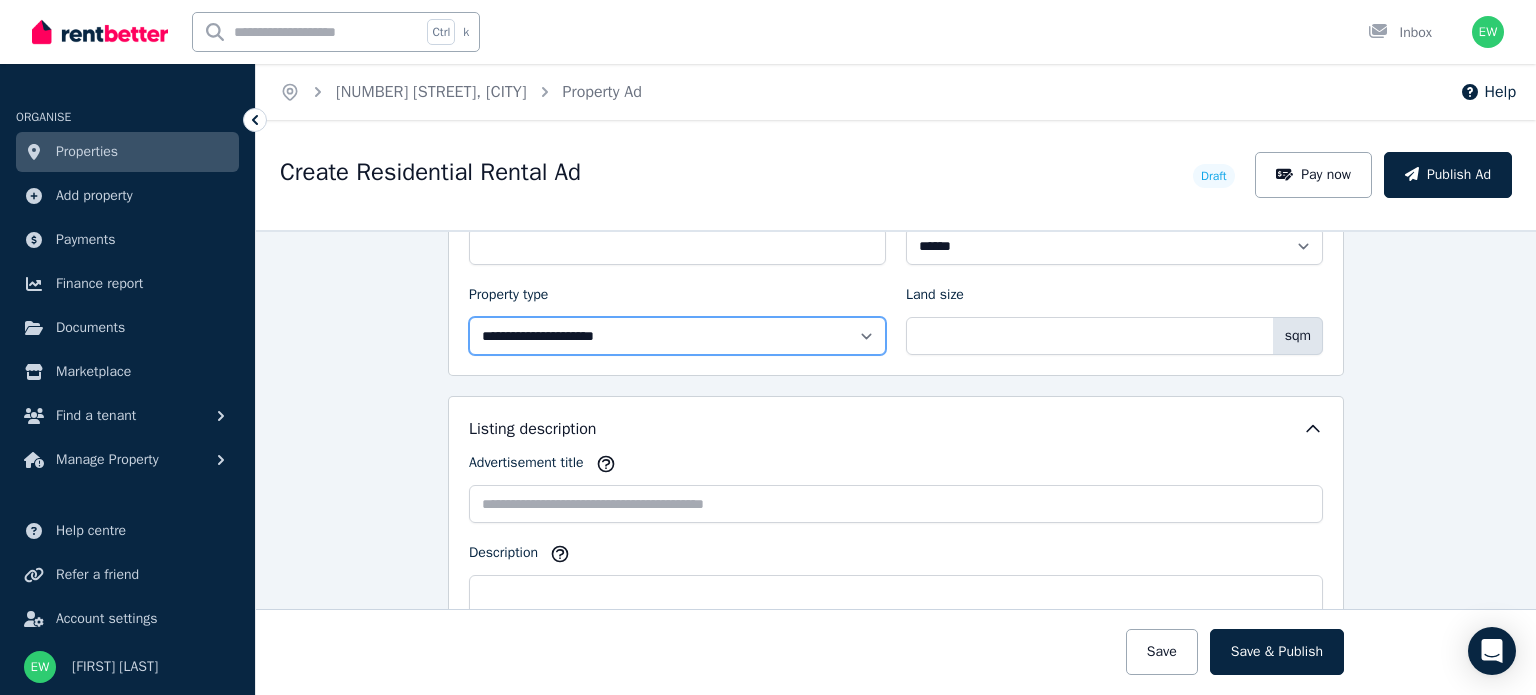 click on "**********" at bounding box center (677, 336) 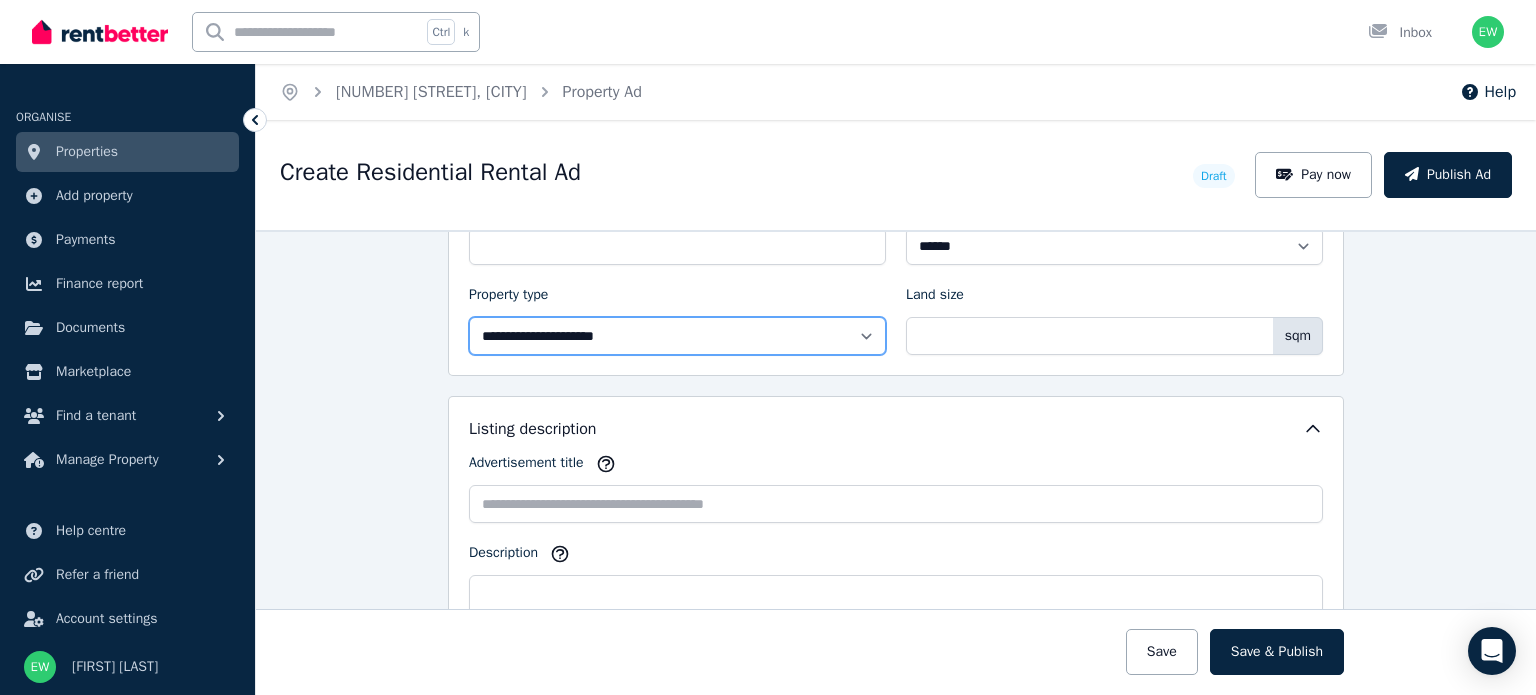 select on "**********" 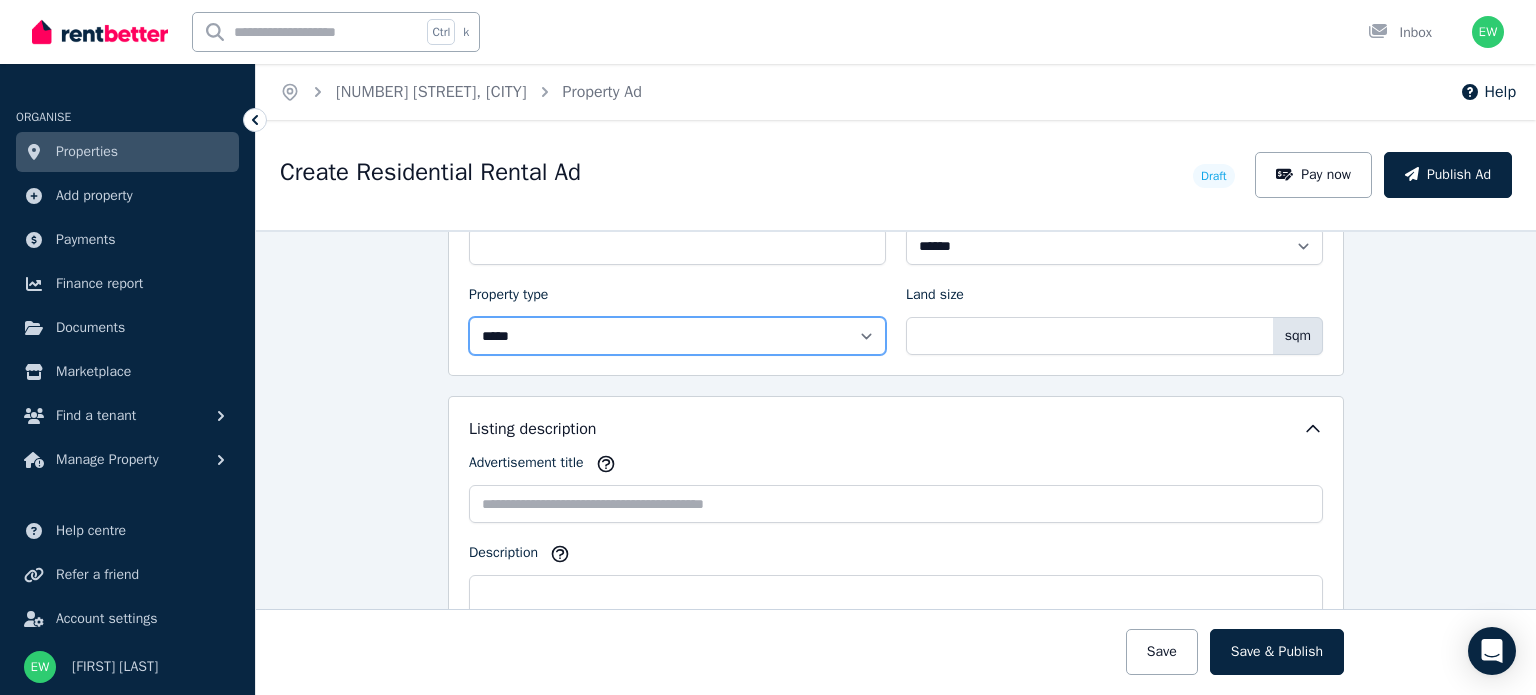 click on "**********" at bounding box center [677, 336] 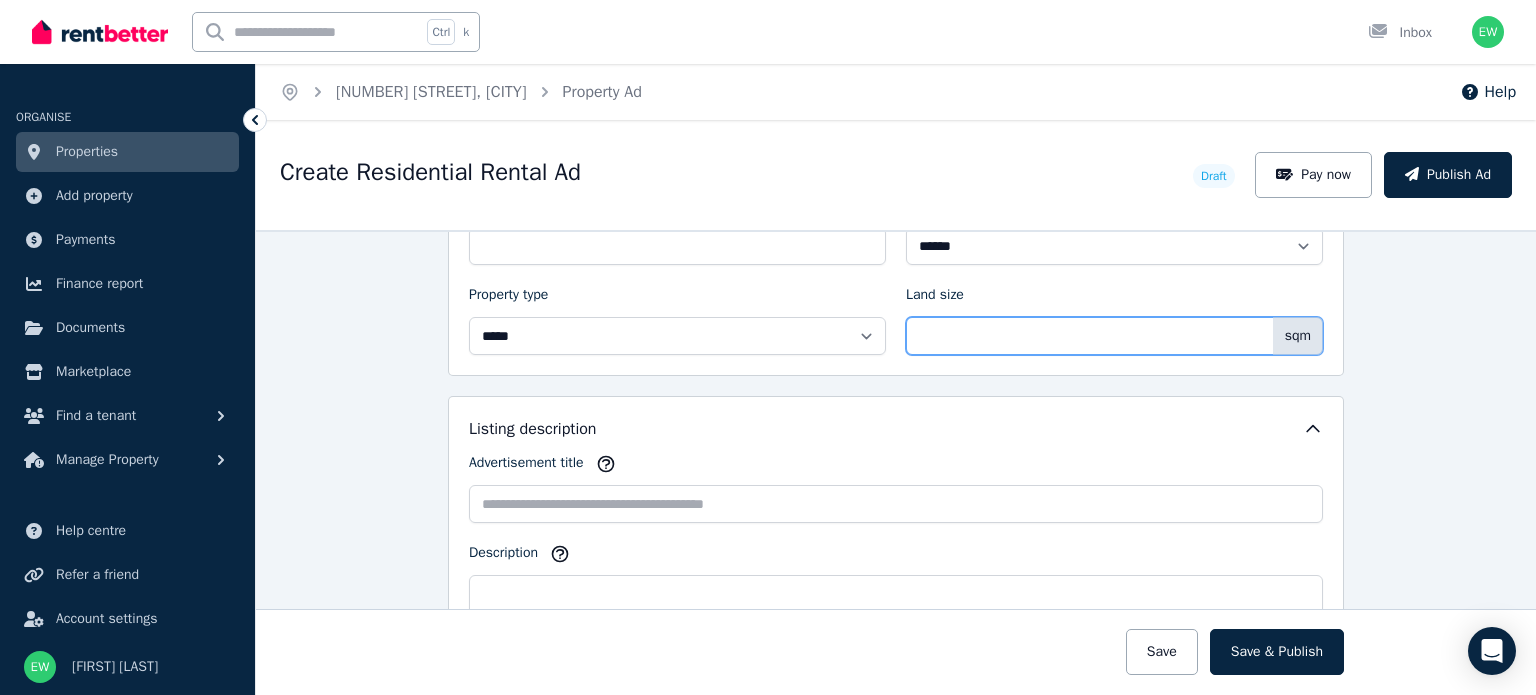 click on "Land size" at bounding box center (1114, 336) 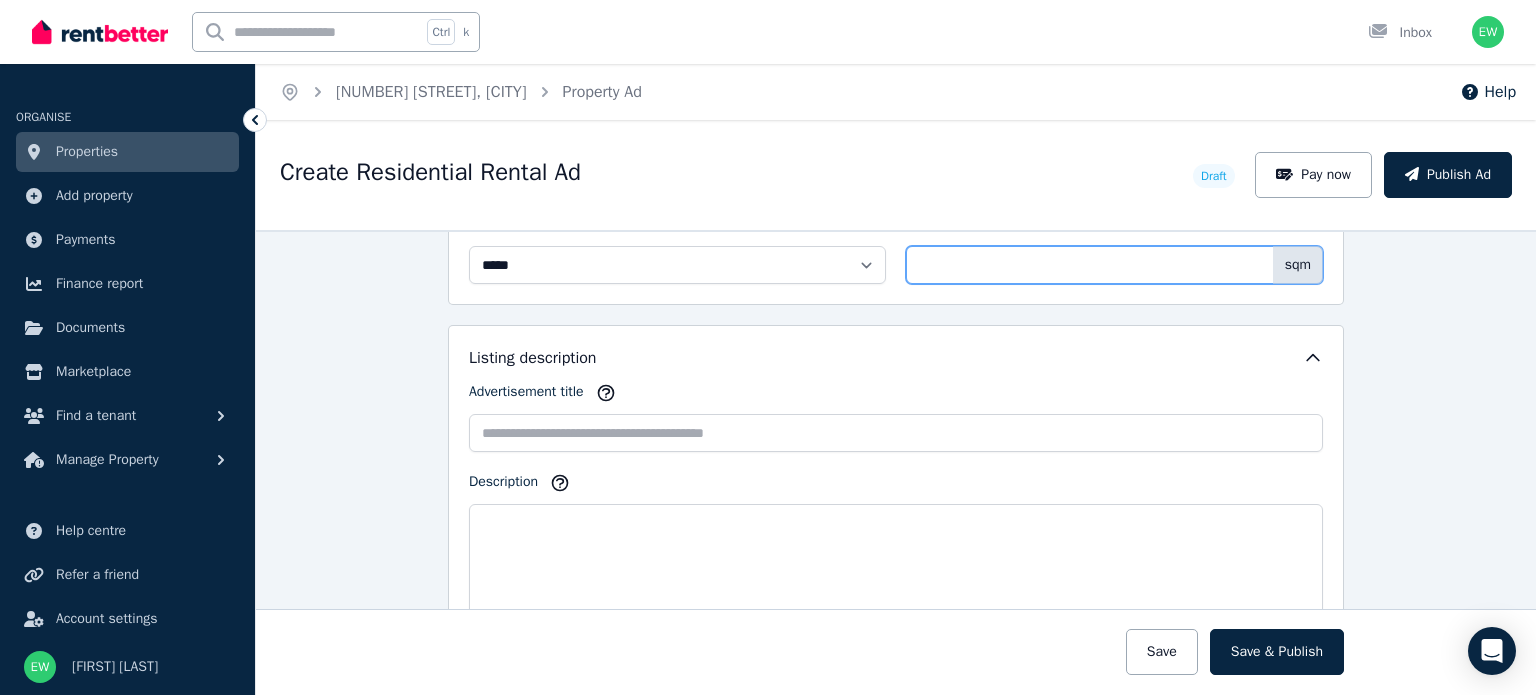 scroll, scrollTop: 1092, scrollLeft: 0, axis: vertical 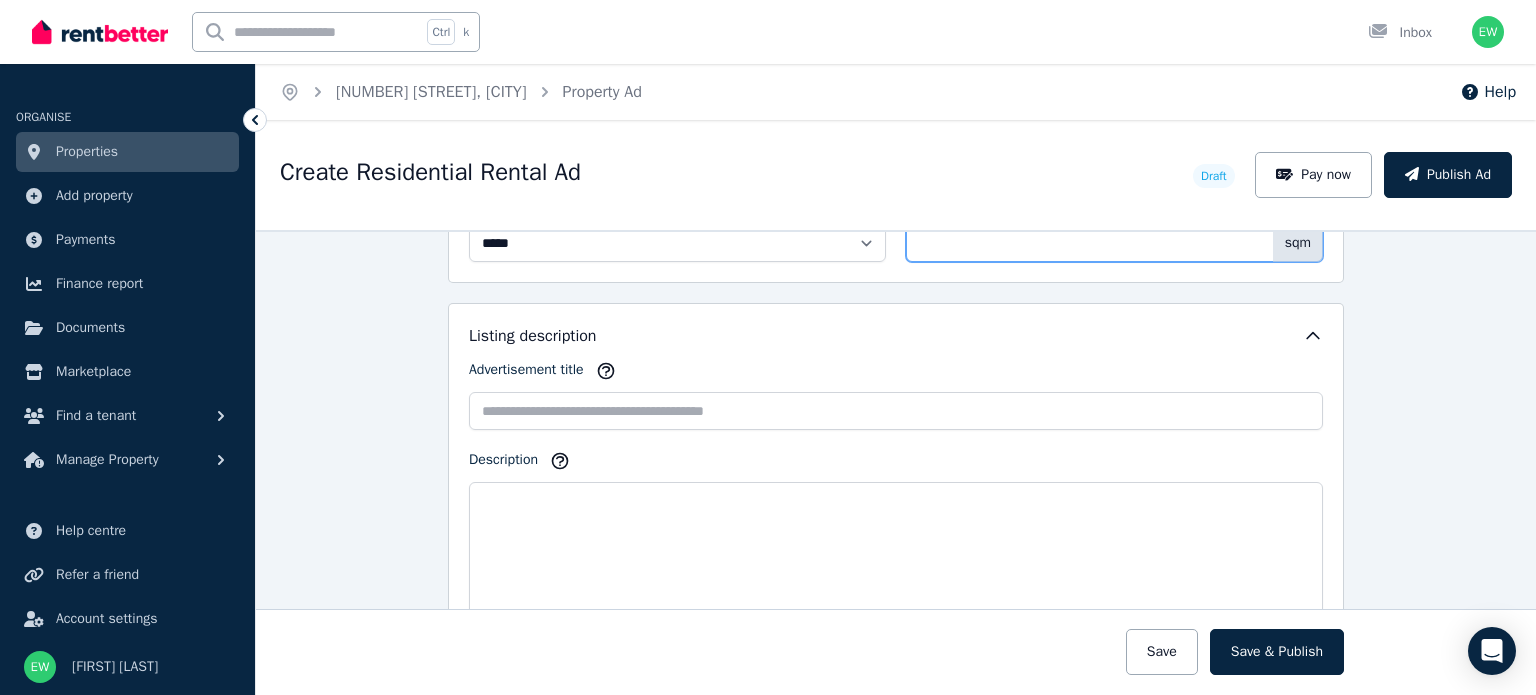 type on "***" 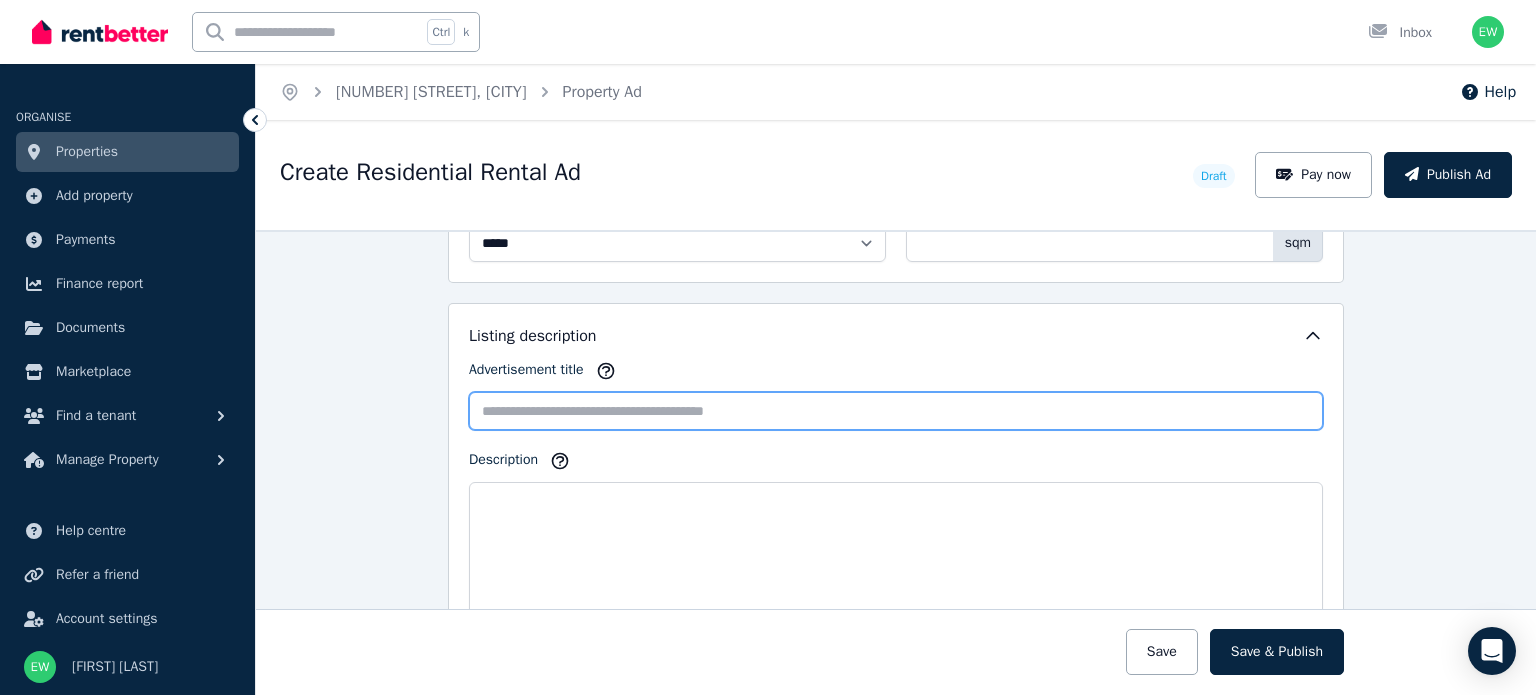 click on "Advertisement title" at bounding box center [896, 411] 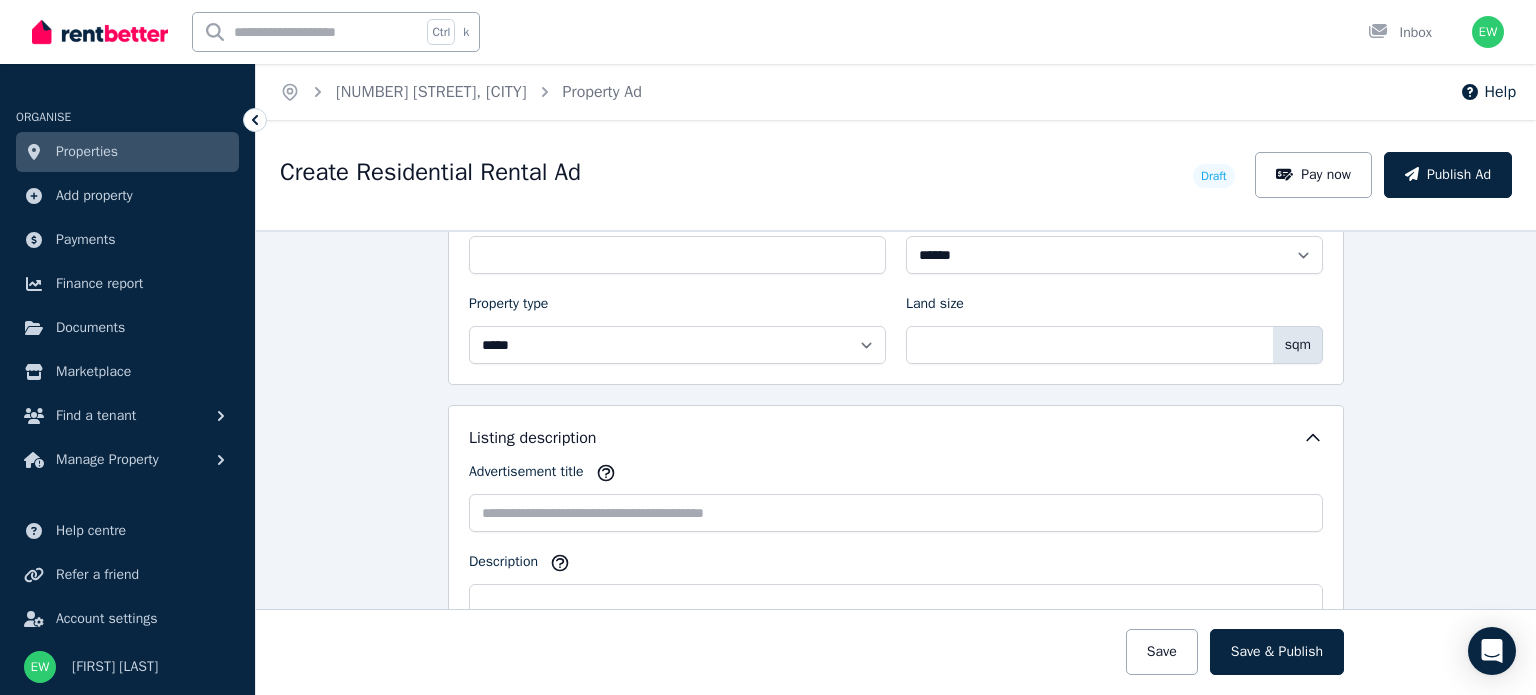scroll, scrollTop: 1058, scrollLeft: 0, axis: vertical 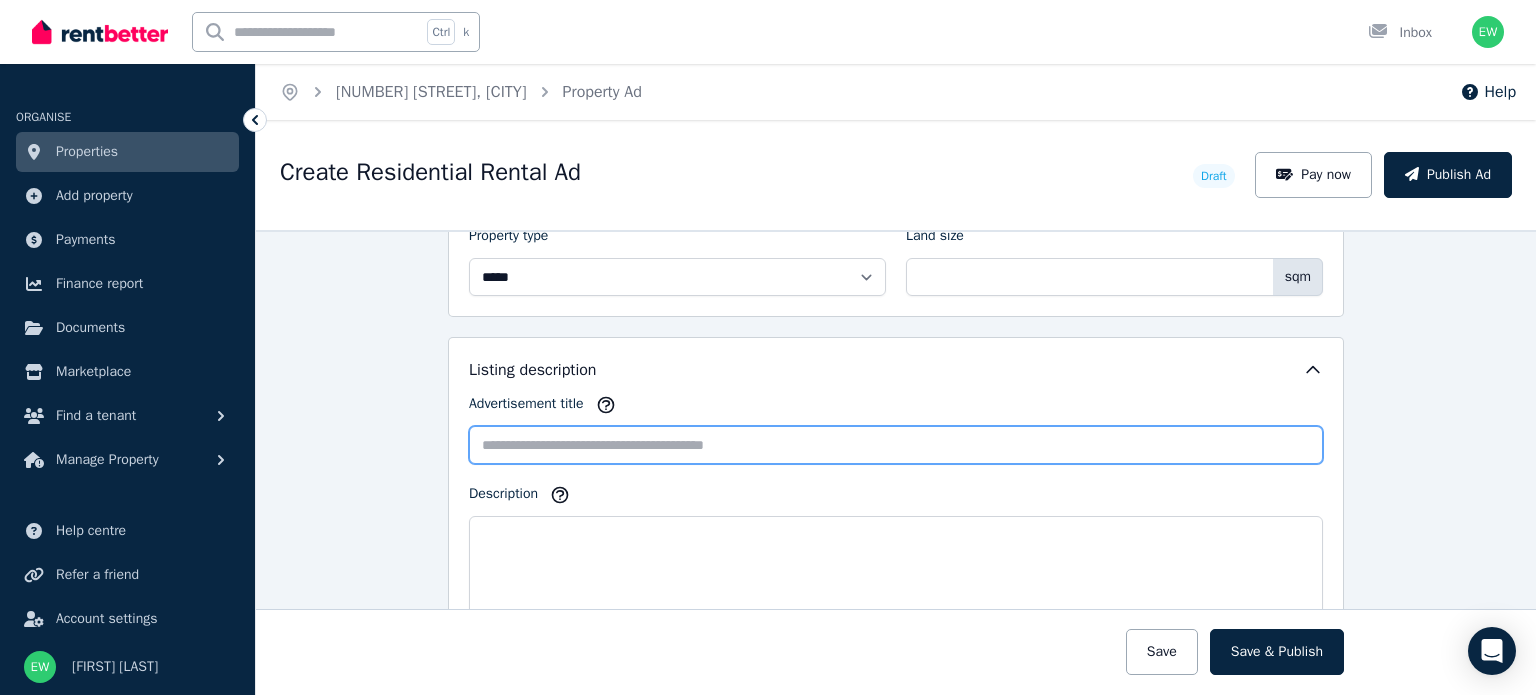 paste on "**********" 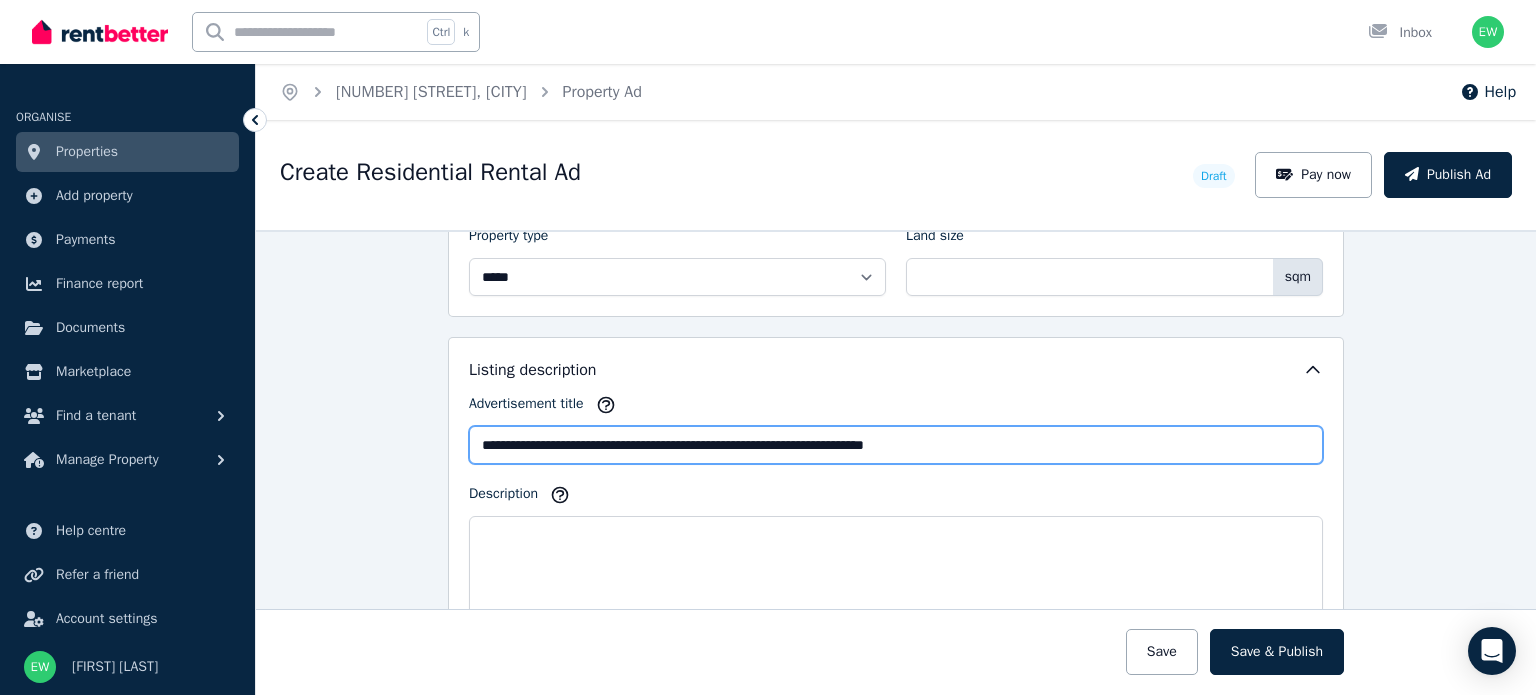 drag, startPoint x: 688, startPoint y: 437, endPoint x: 628, endPoint y: 442, distance: 60.207973 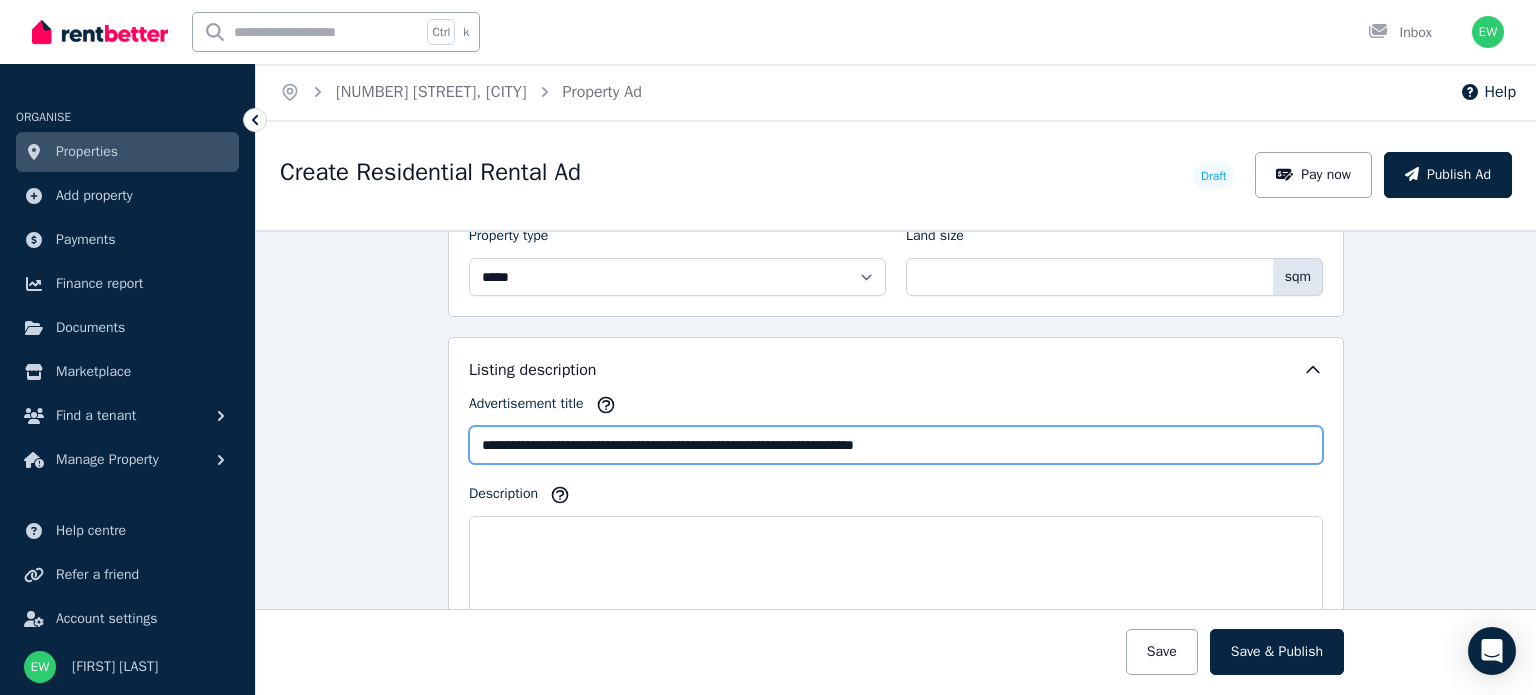 type on "**********" 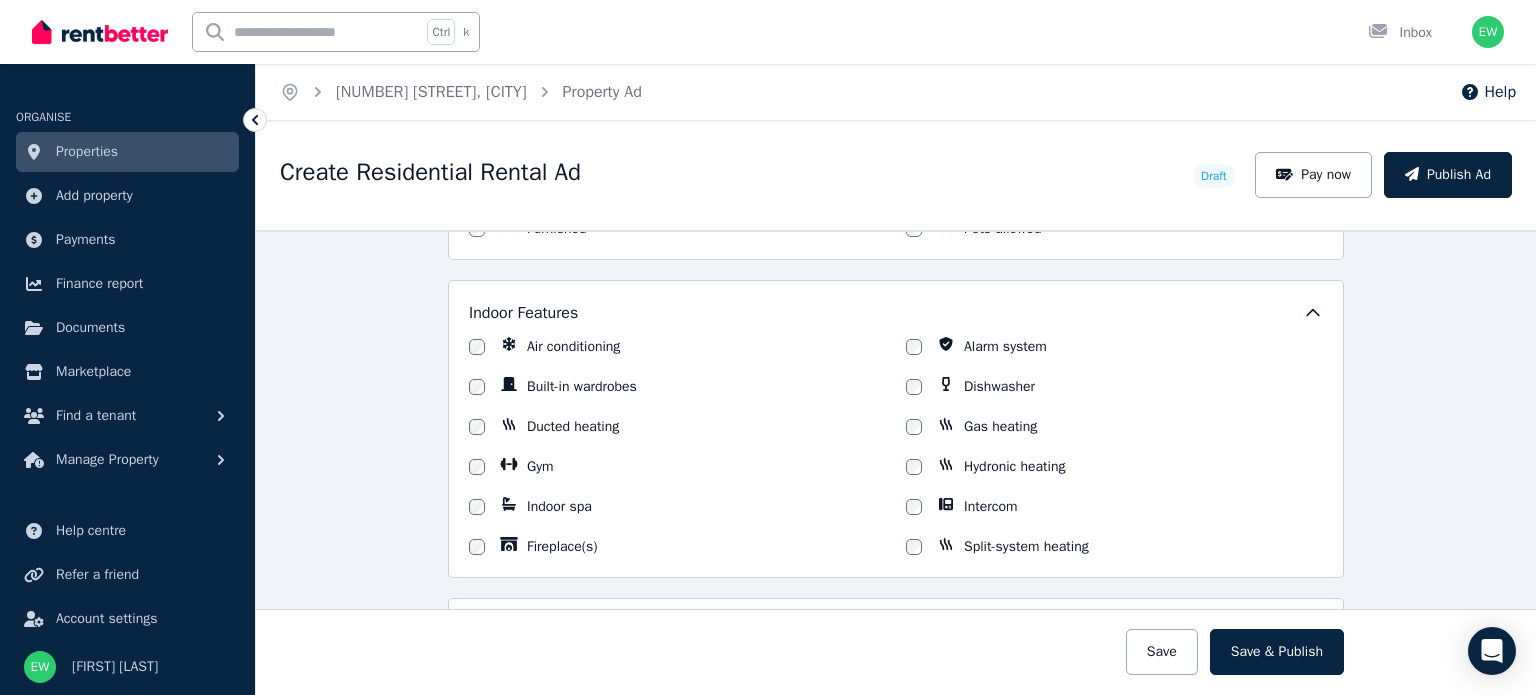 scroll, scrollTop: 1532, scrollLeft: 0, axis: vertical 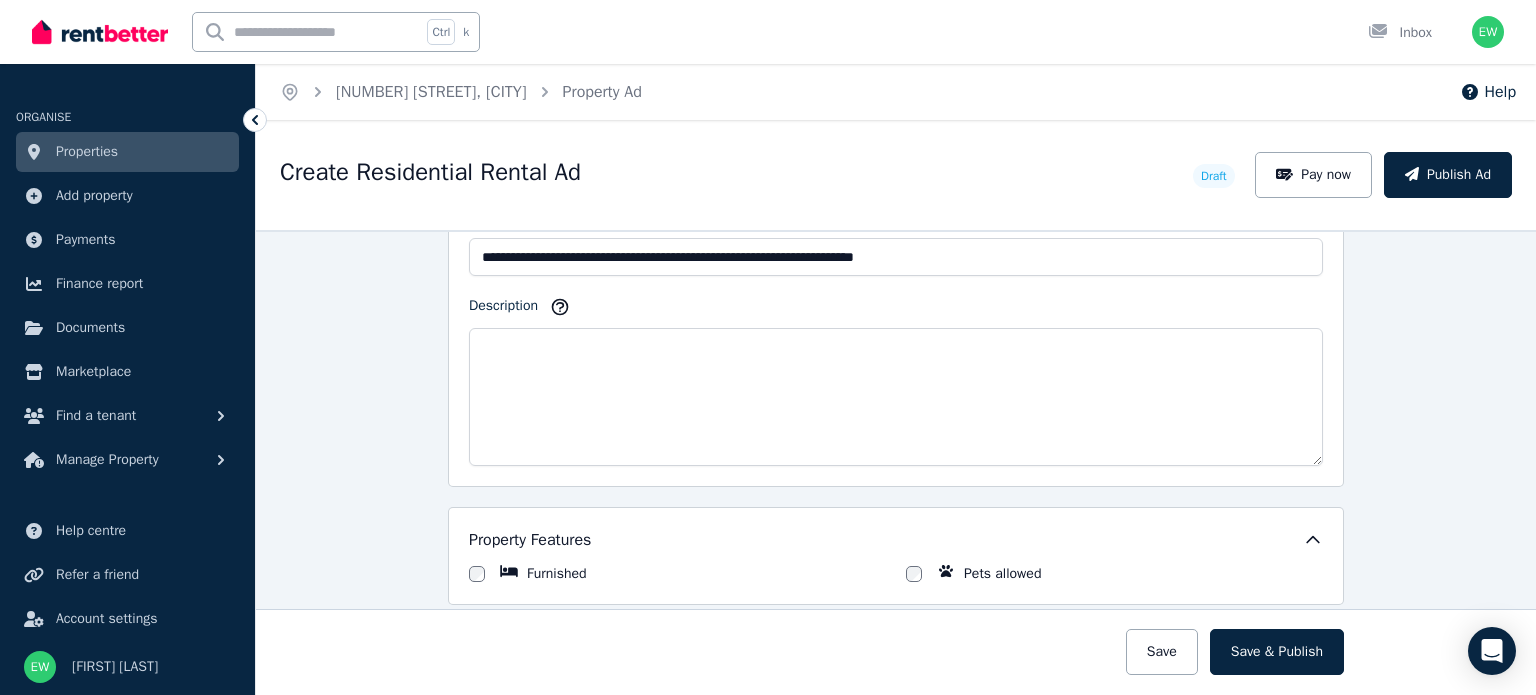 drag, startPoint x: 650, startPoint y: 316, endPoint x: 646, endPoint y: 351, distance: 35.22783 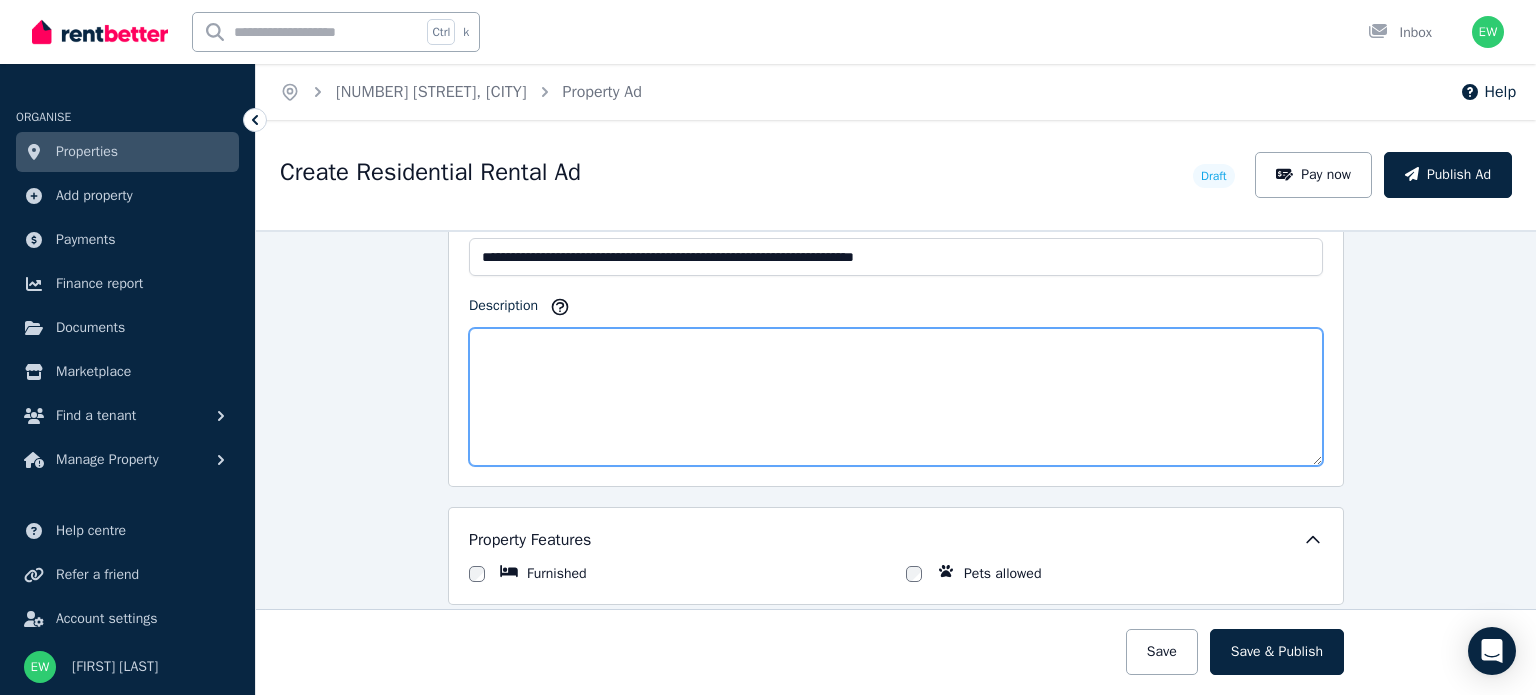 click on "Description" at bounding box center (896, 397) 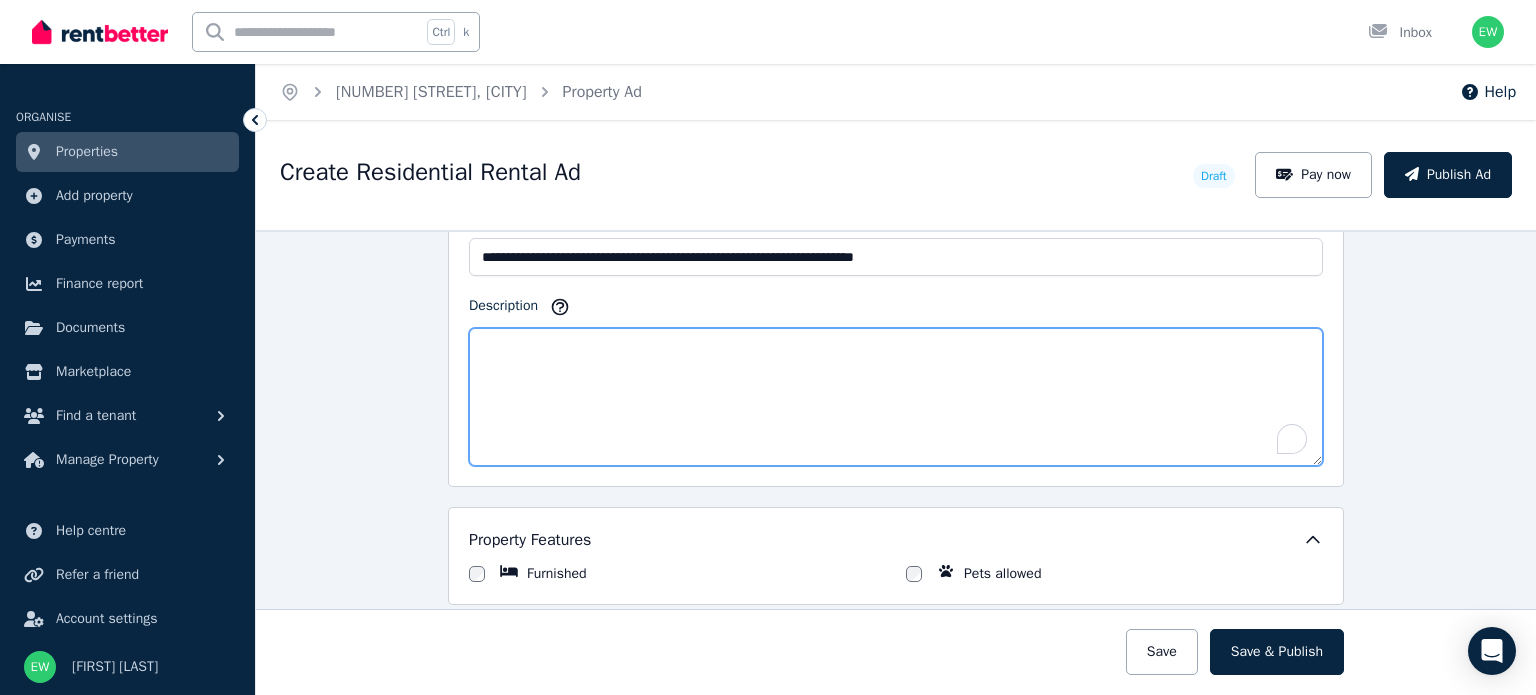 paste on "**********" 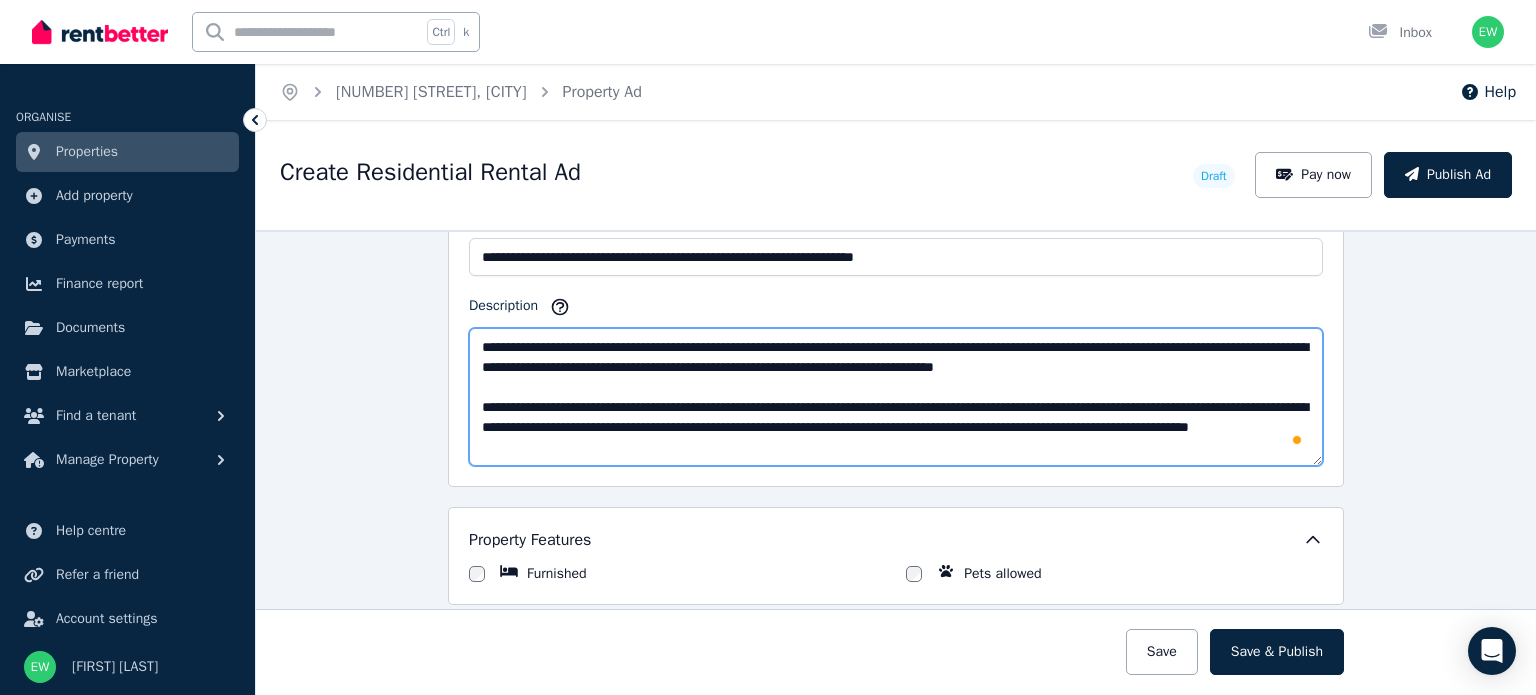 drag, startPoint x: 1266, startPoint y: 343, endPoint x: 582, endPoint y: 327, distance: 684.18713 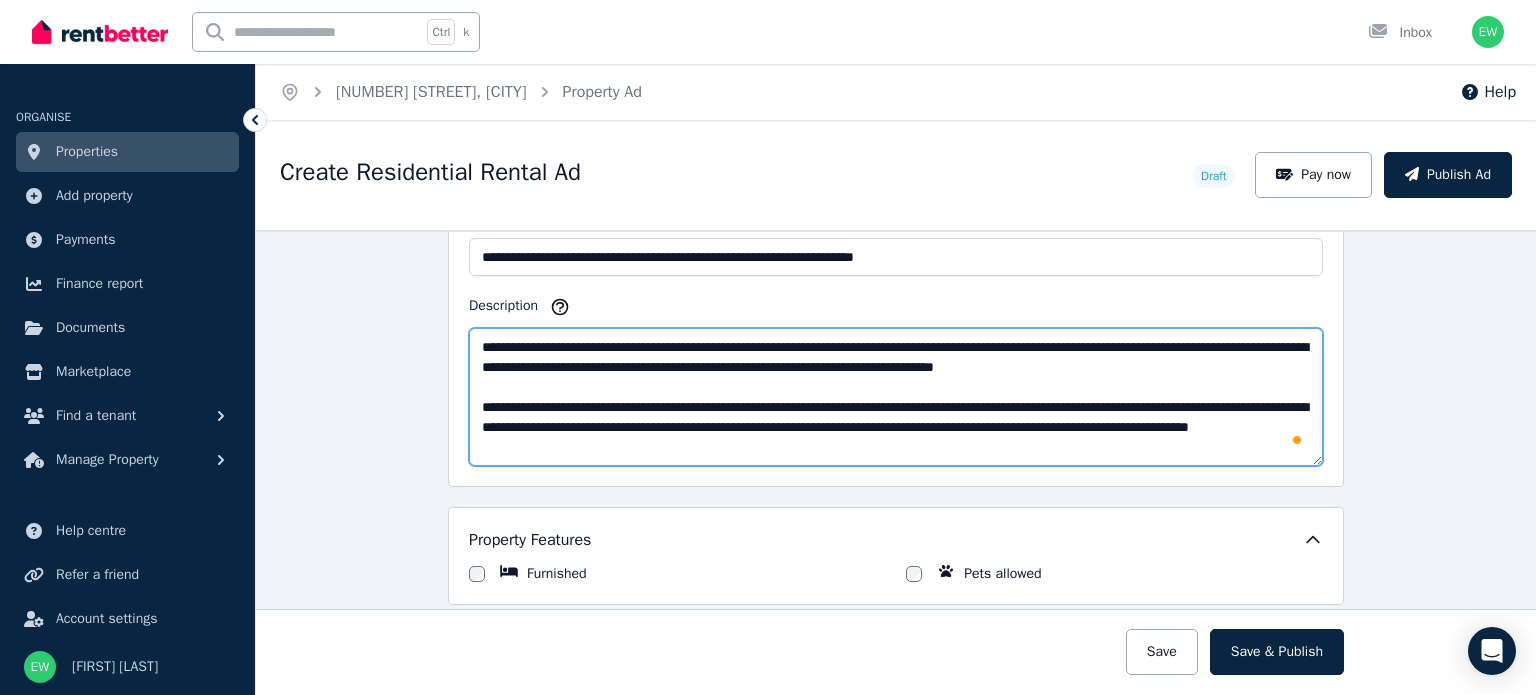 click on "**********" at bounding box center [896, 397] 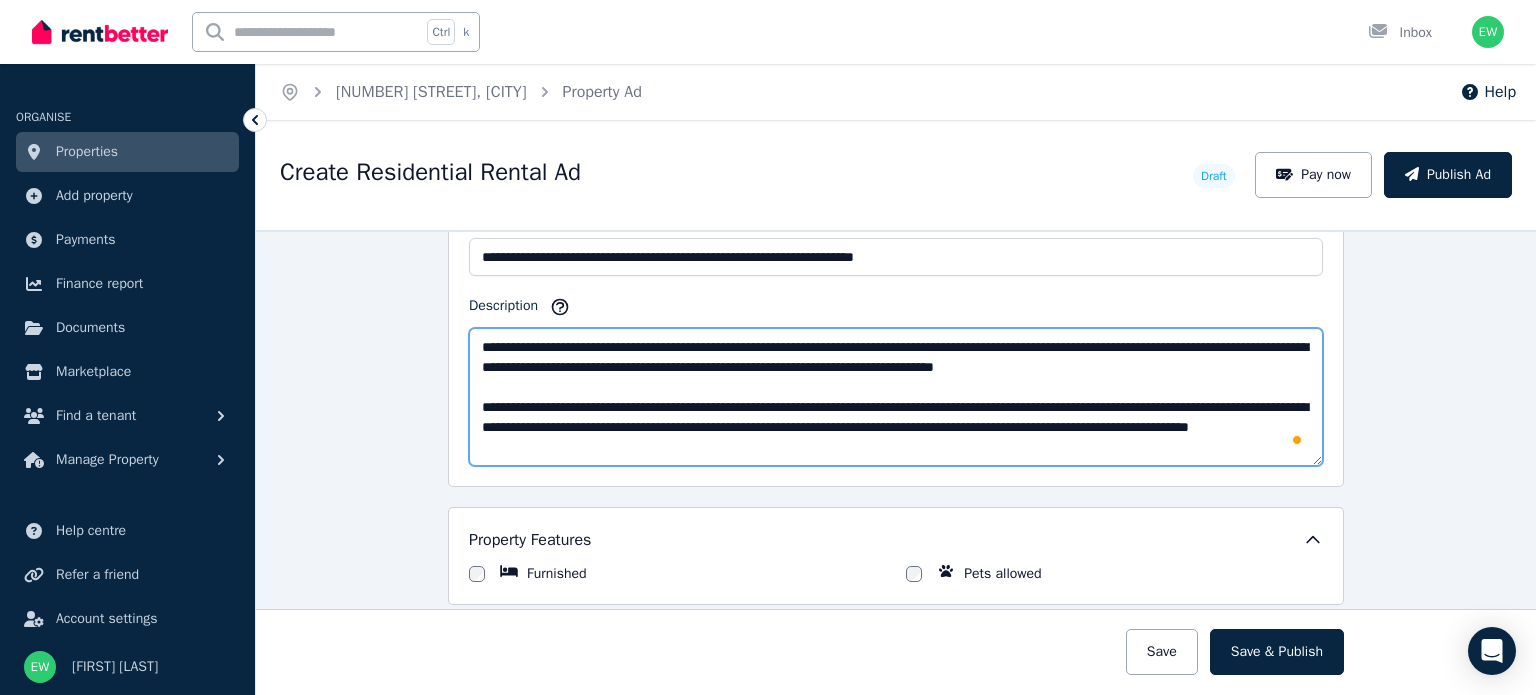drag, startPoint x: 1020, startPoint y: 348, endPoint x: 368, endPoint y: 319, distance: 652.6446 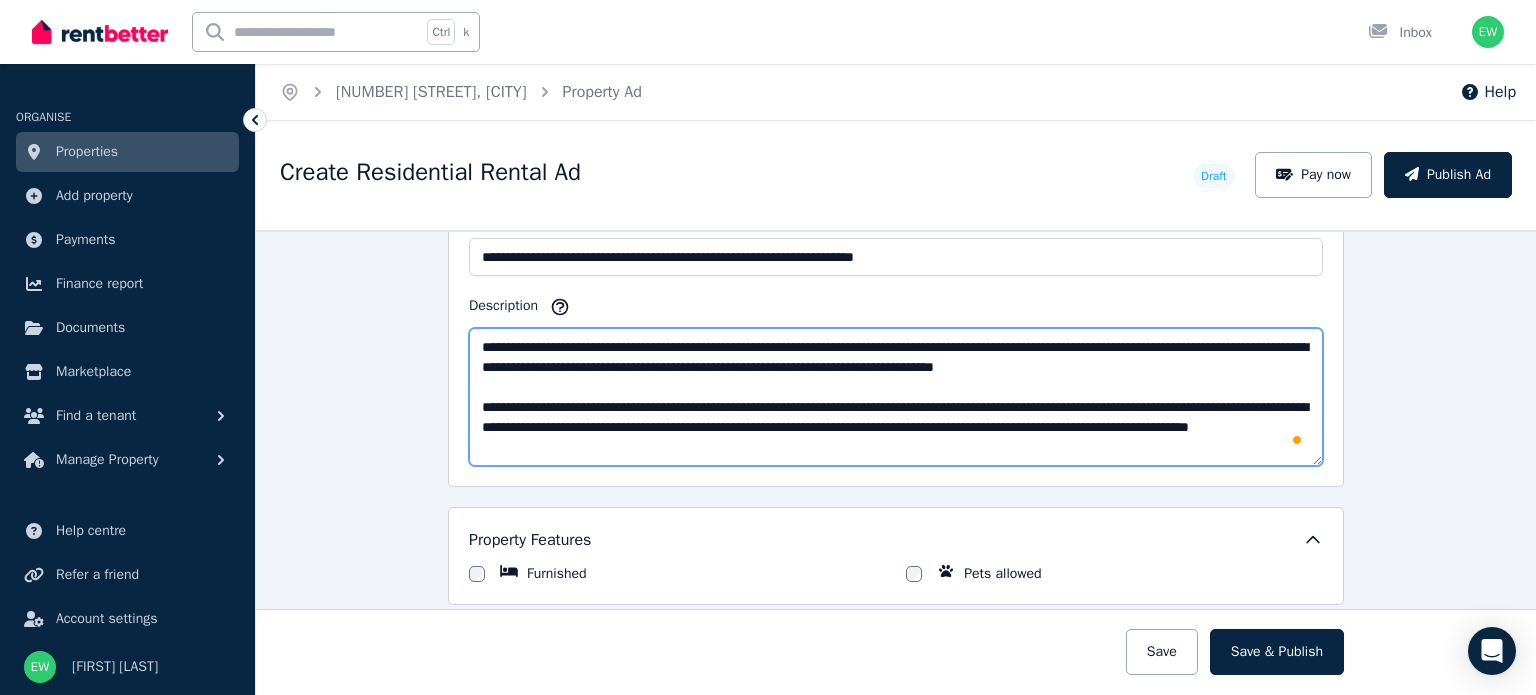 click on "**********" at bounding box center (896, 397) 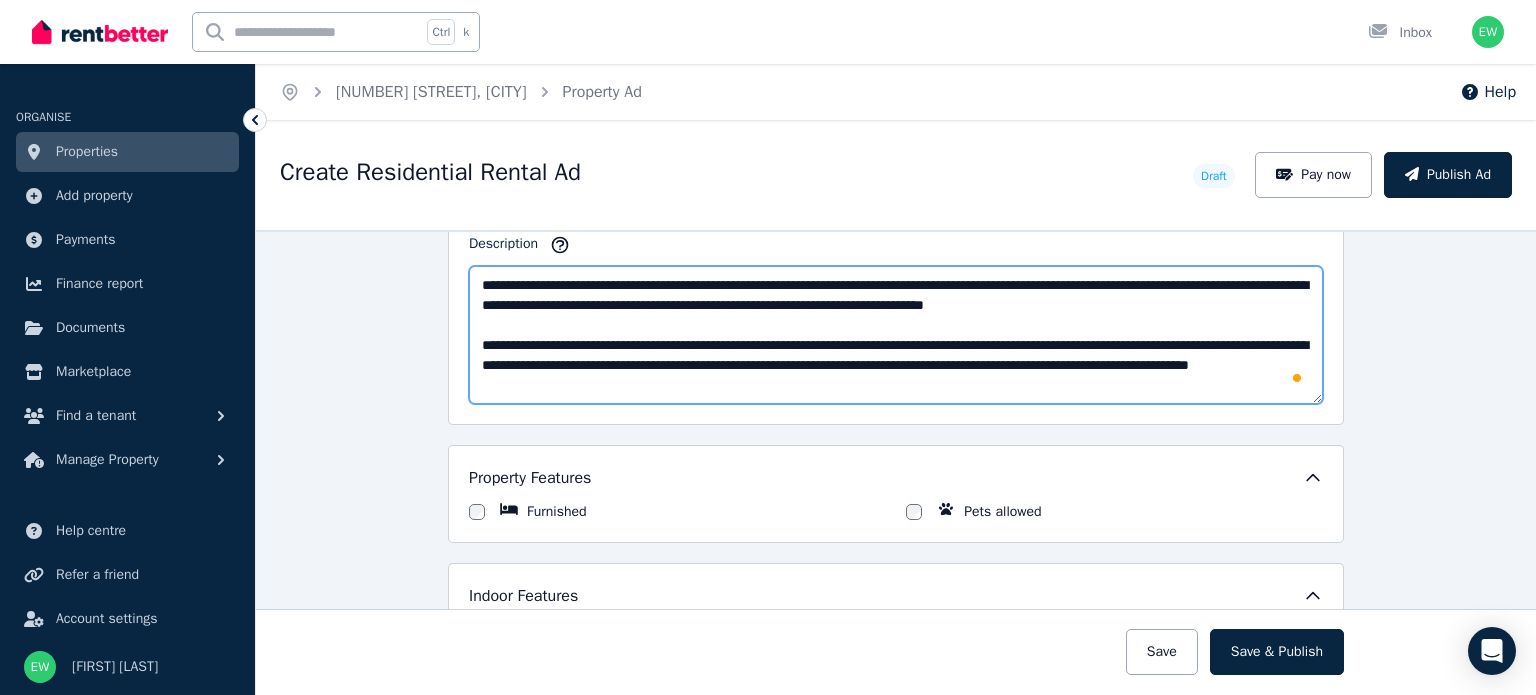 scroll, scrollTop: 1311, scrollLeft: 0, axis: vertical 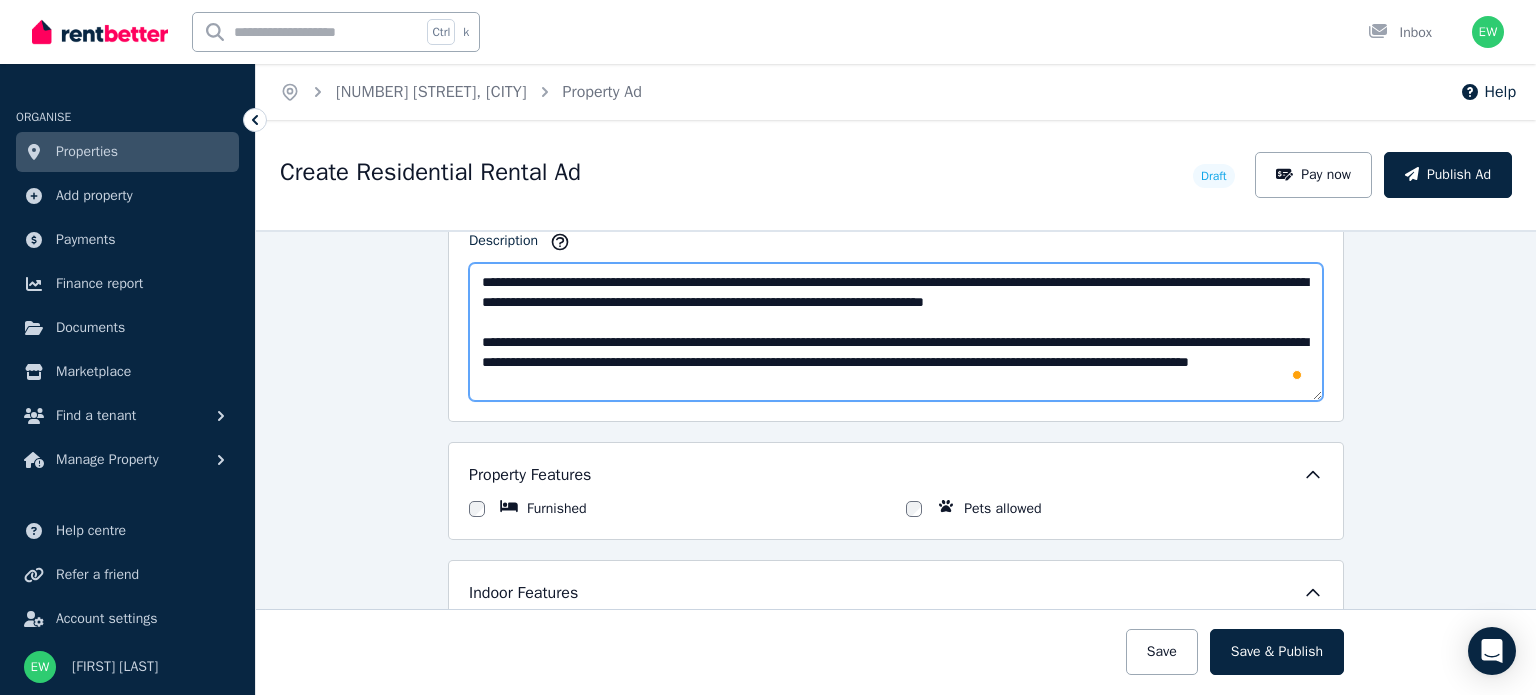 drag, startPoint x: 724, startPoint y: 371, endPoint x: 496, endPoint y: 323, distance: 232.99785 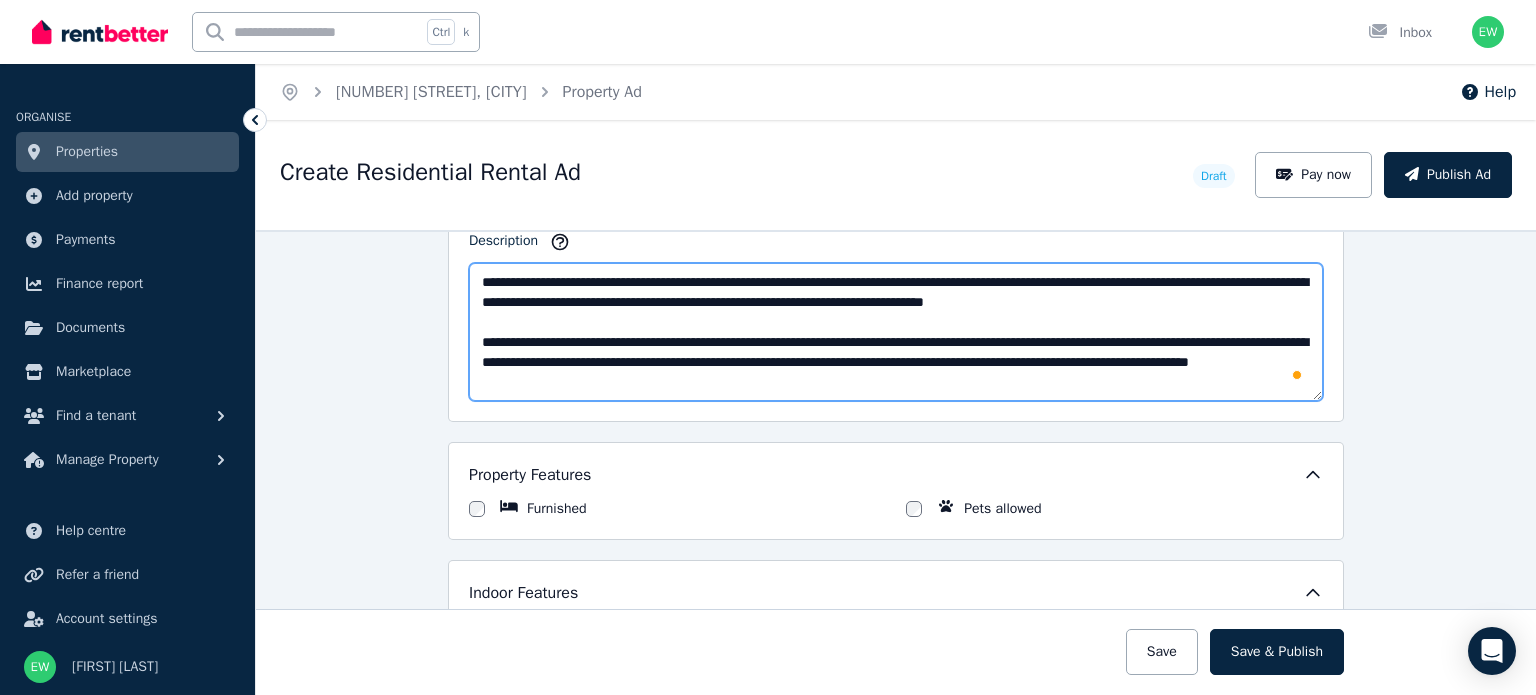 click on "**********" at bounding box center [896, 332] 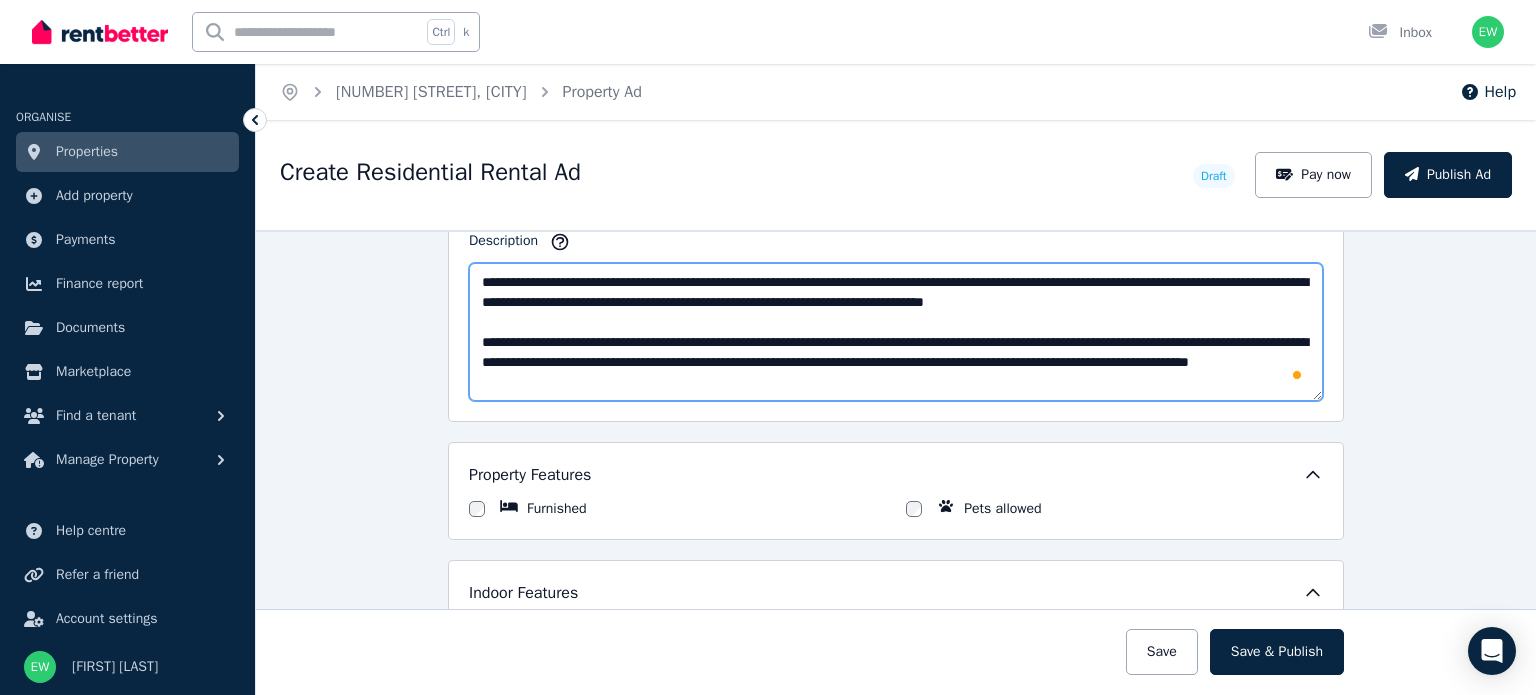 type on "**********" 